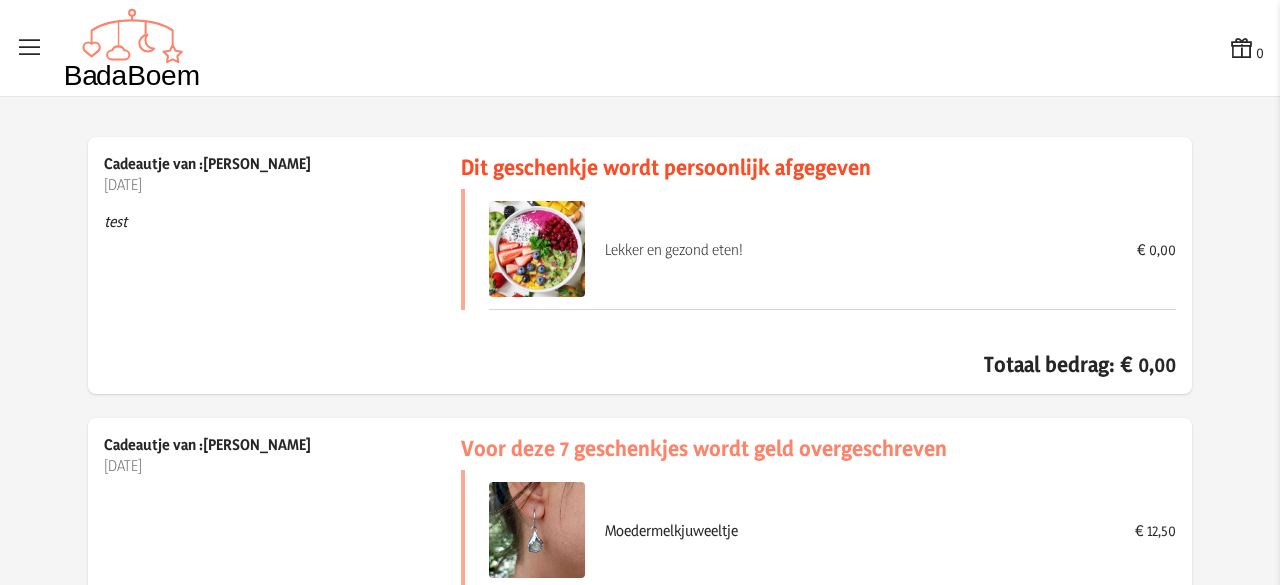 scroll, scrollTop: 0, scrollLeft: 0, axis: both 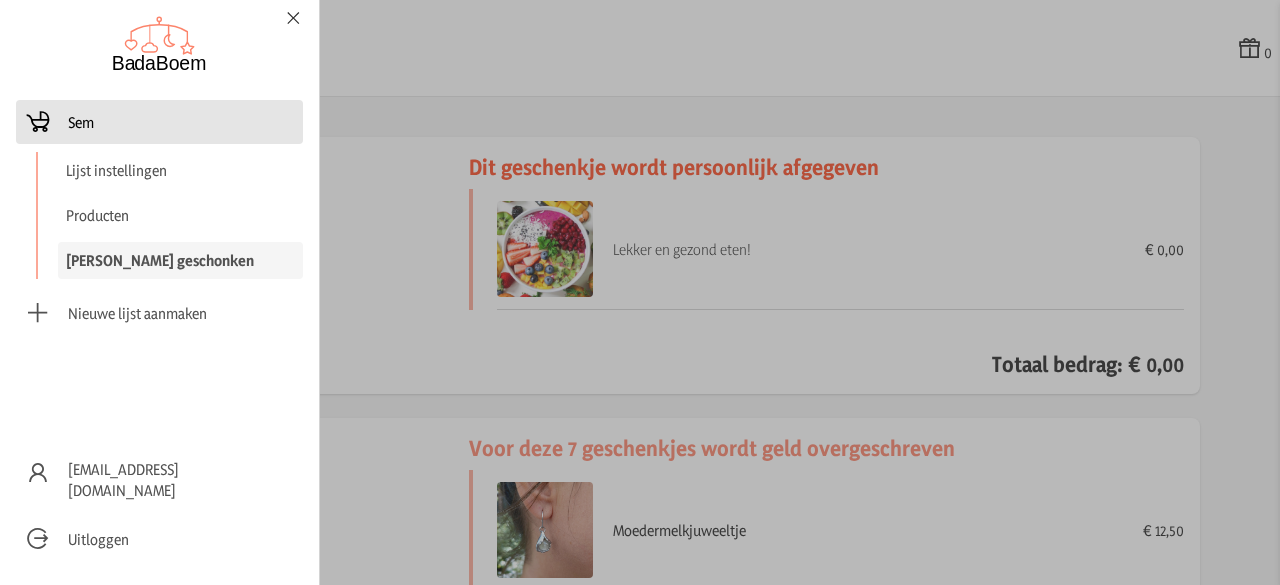 click on "Sem" at bounding box center (81, 122) 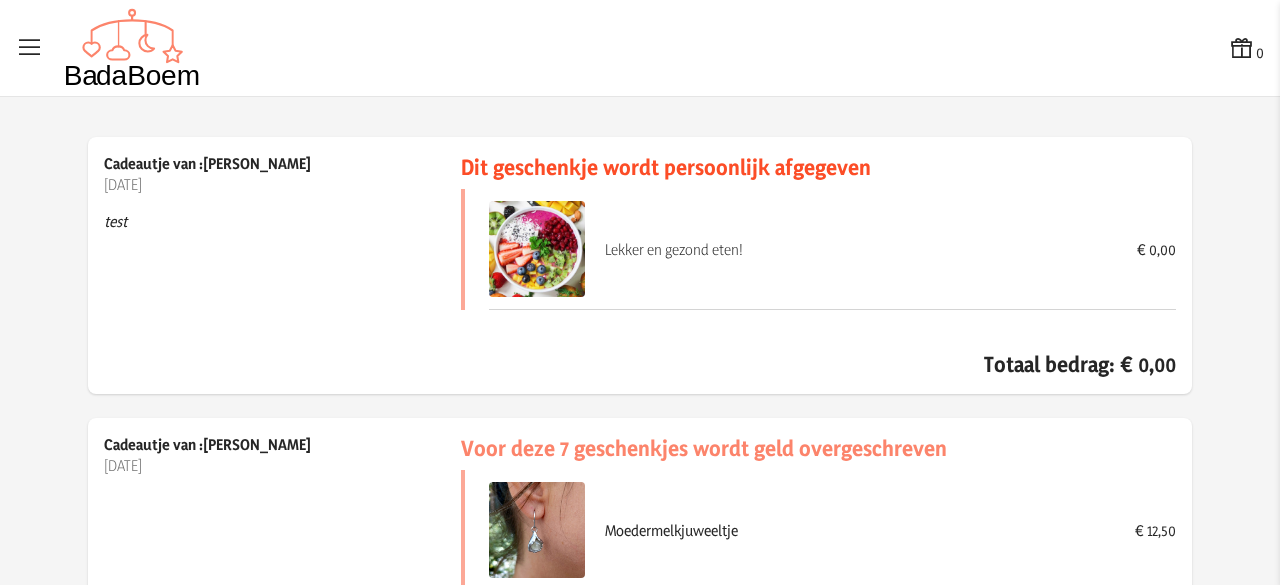 checkbox on "false" 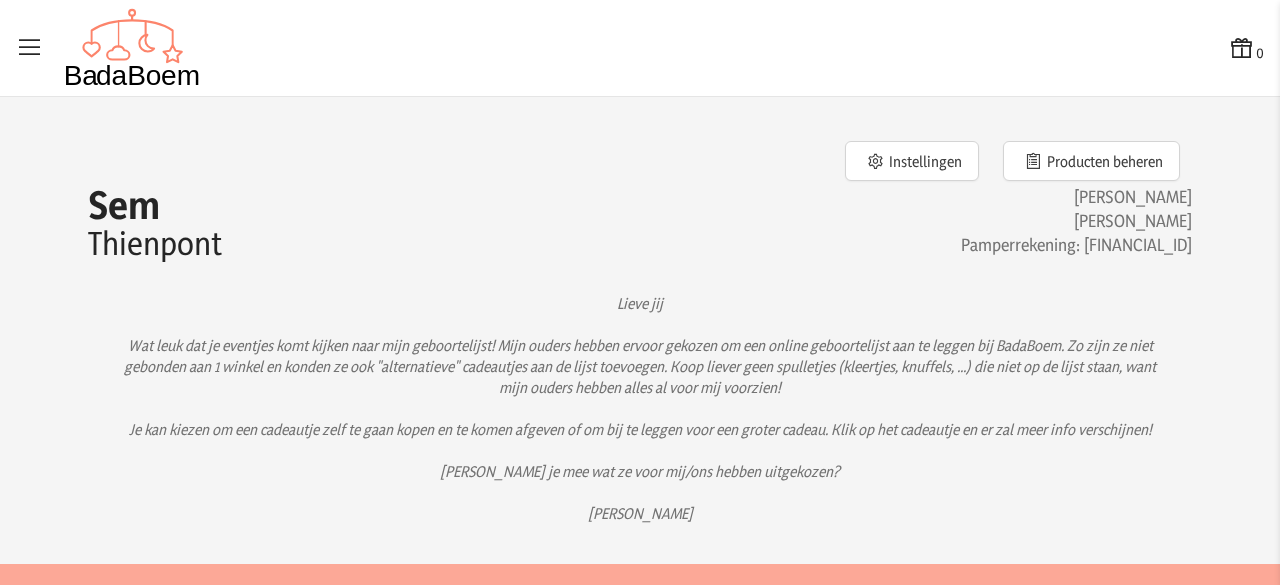 scroll, scrollTop: 0, scrollLeft: 0, axis: both 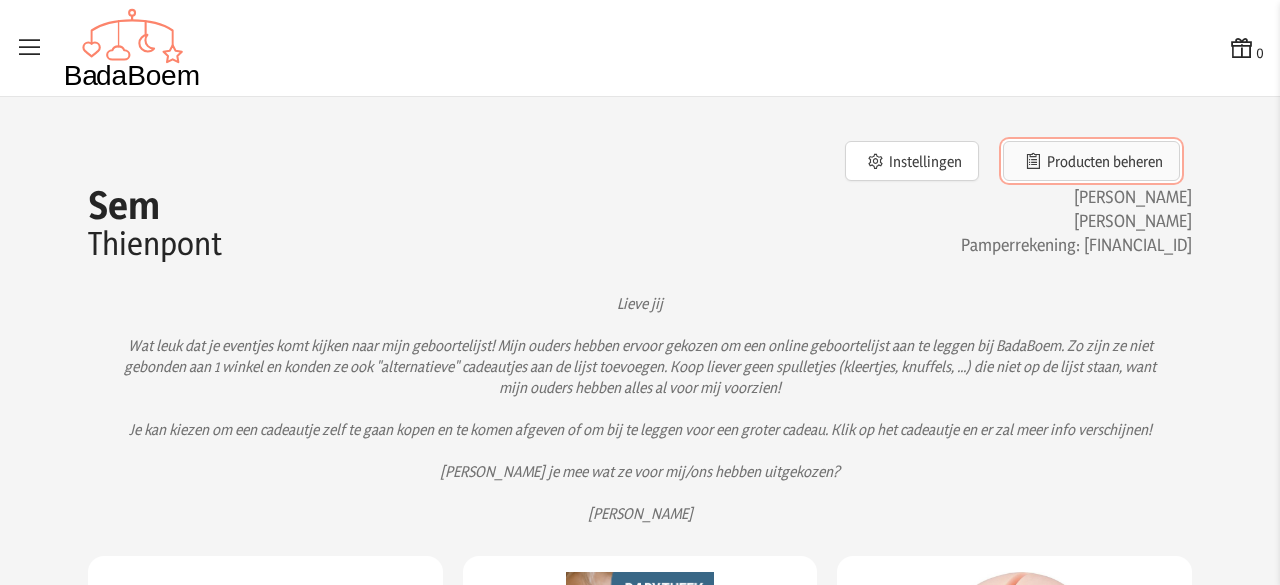 click on "Producten beheren" 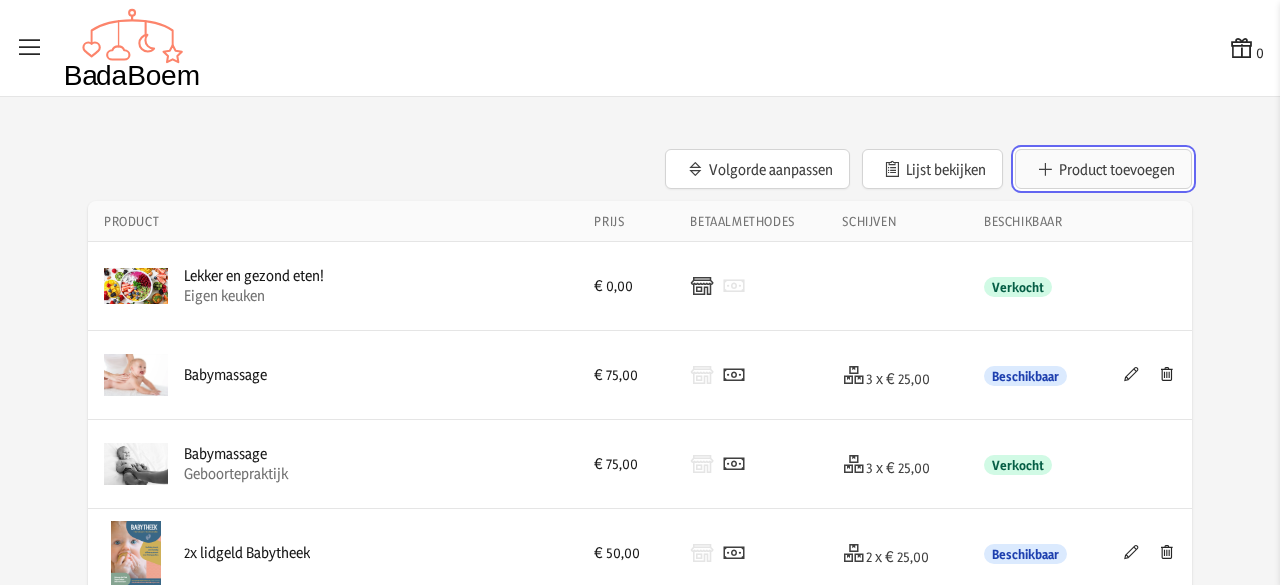 click on "Product toevoegen" 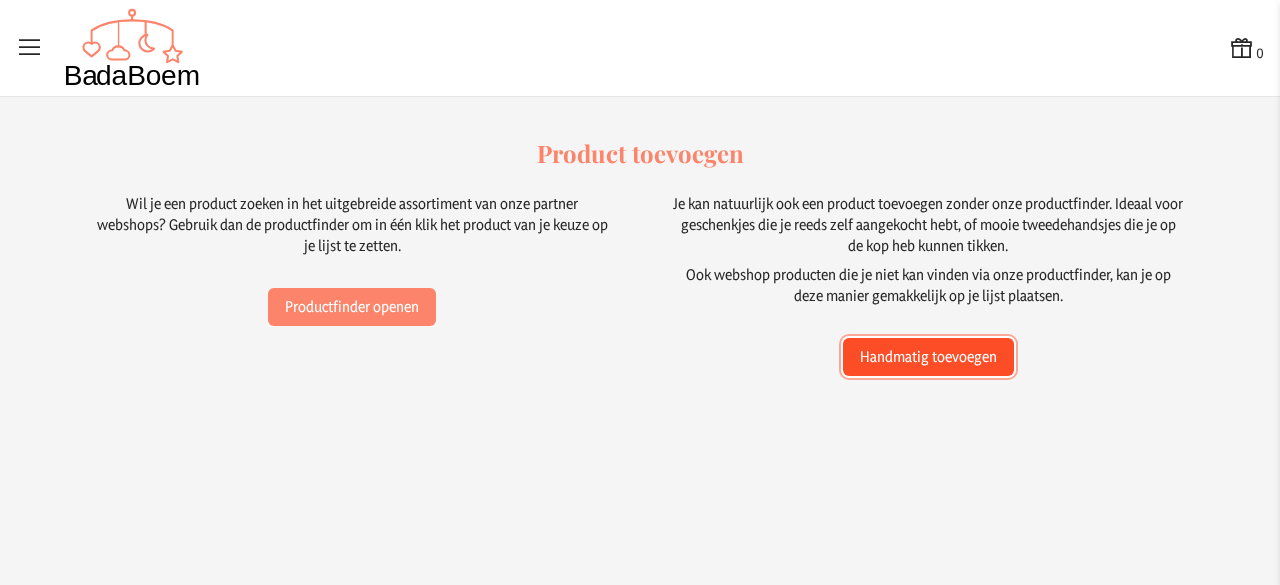 click on "Handmatig toevoegen" 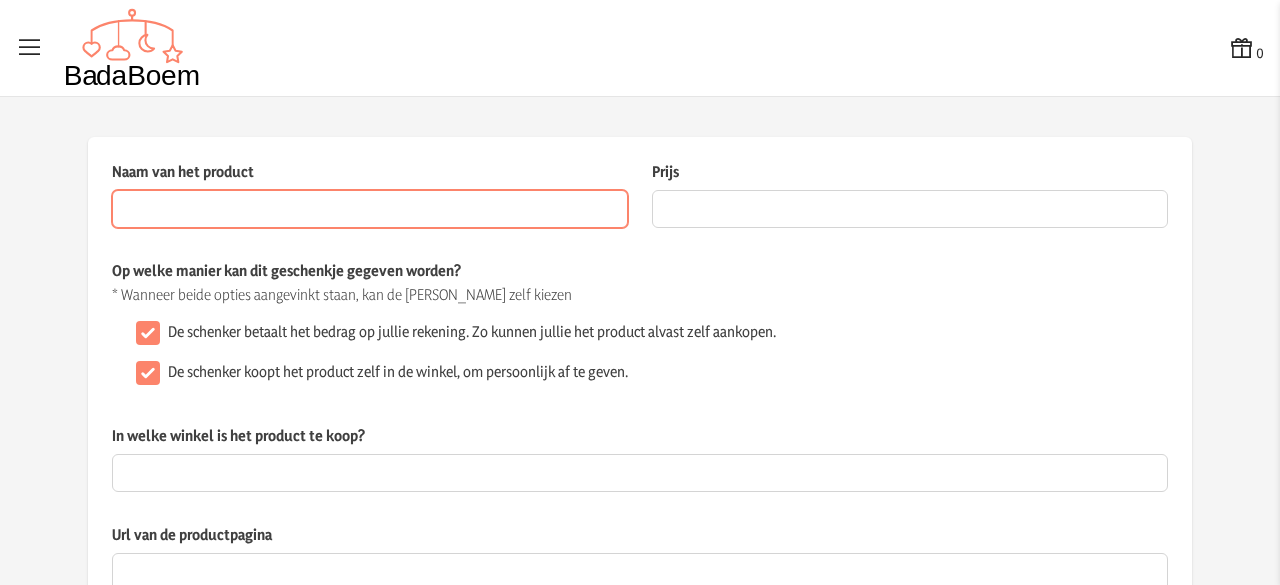 click on "Naam van het product" at bounding box center [370, 209] 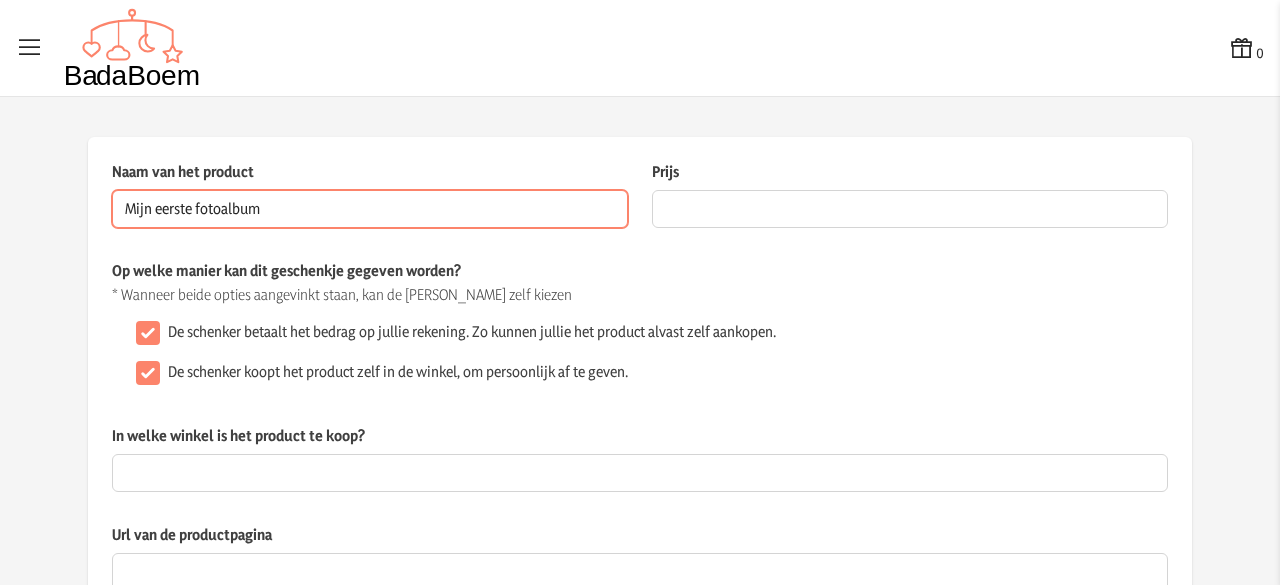 type on "Mijn eerste fotoalbum" 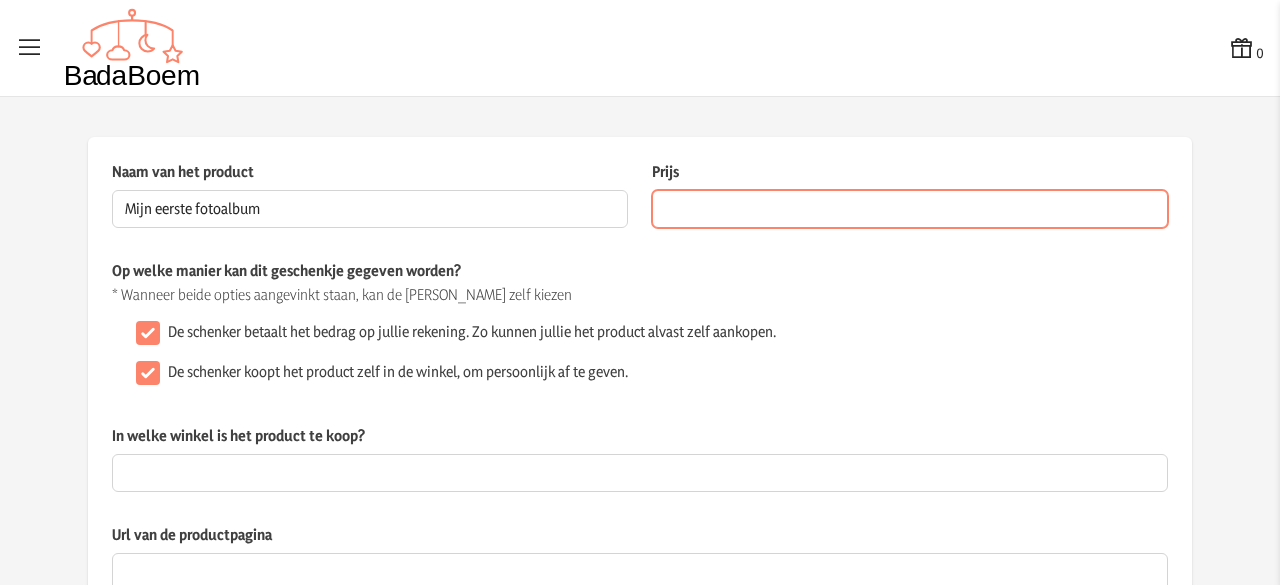 click on "Prijs" at bounding box center [910, 209] 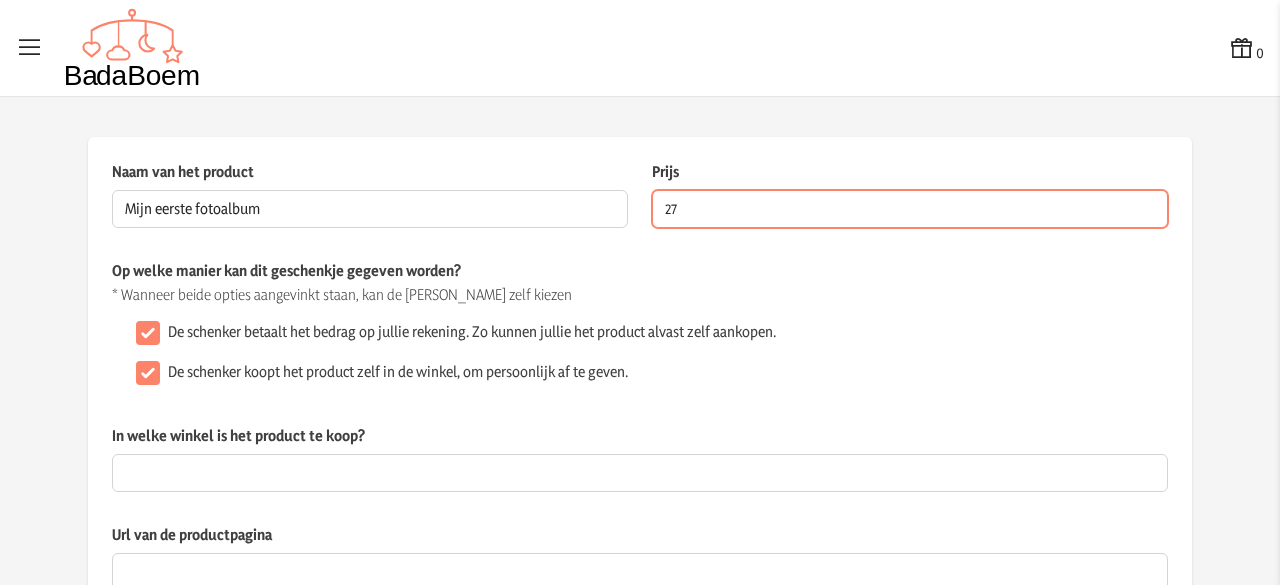 type on "27" 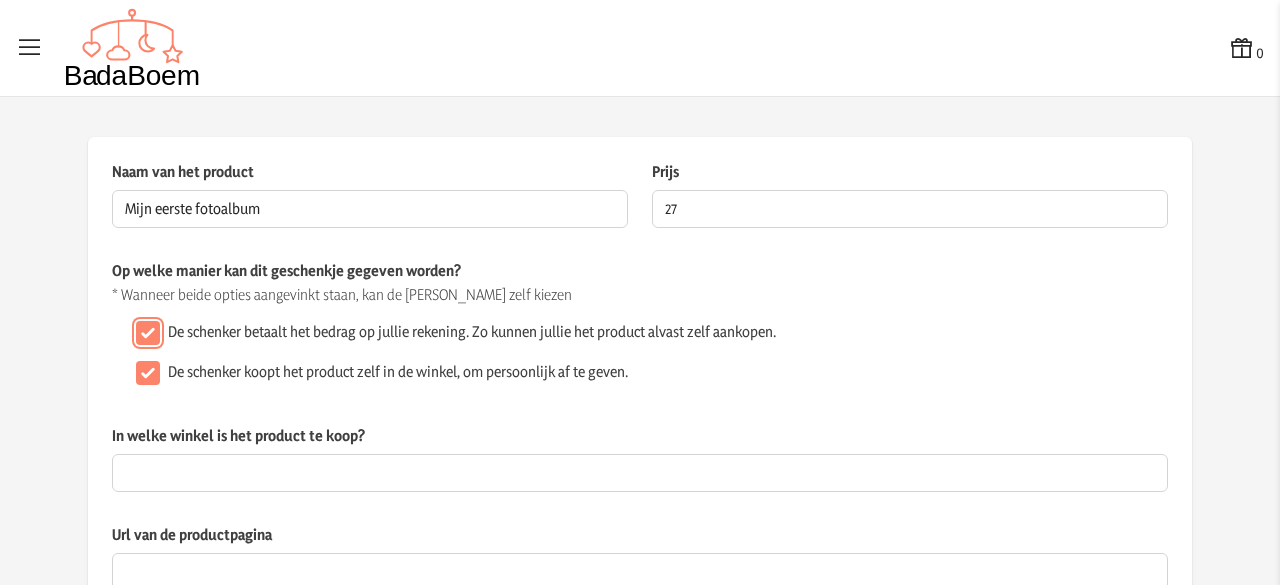 click on "De schenker betaalt het bedrag op jullie rekening. Zo kunnen jullie het product alvast zelf aankopen." at bounding box center [148, 333] 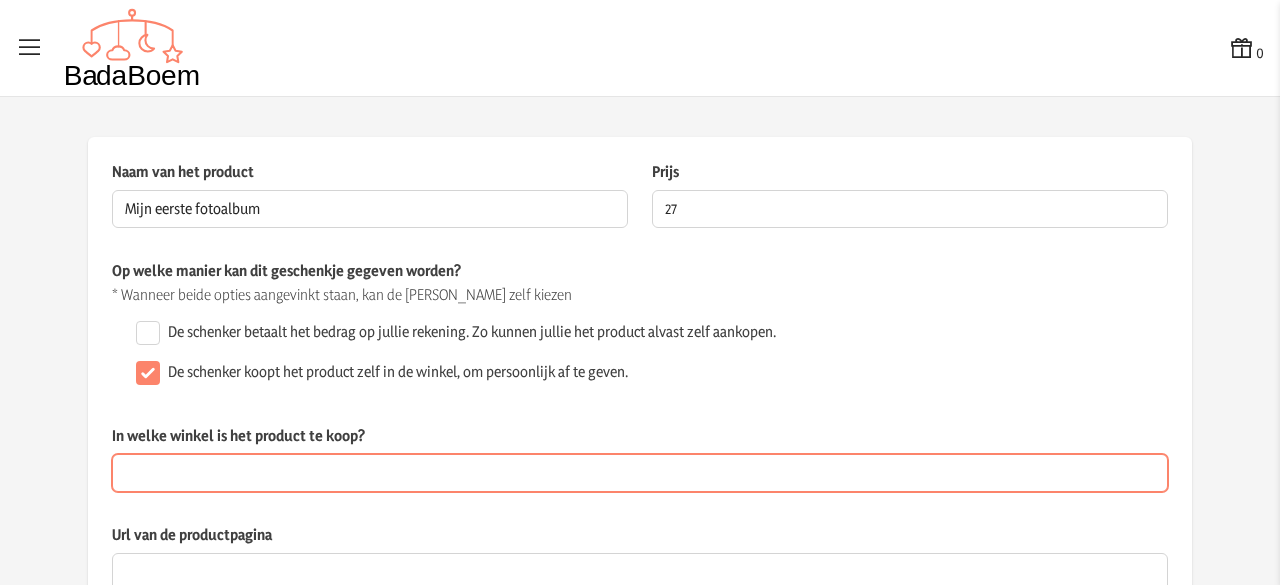 click on "In welke winkel is het product te koop?" at bounding box center [640, 473] 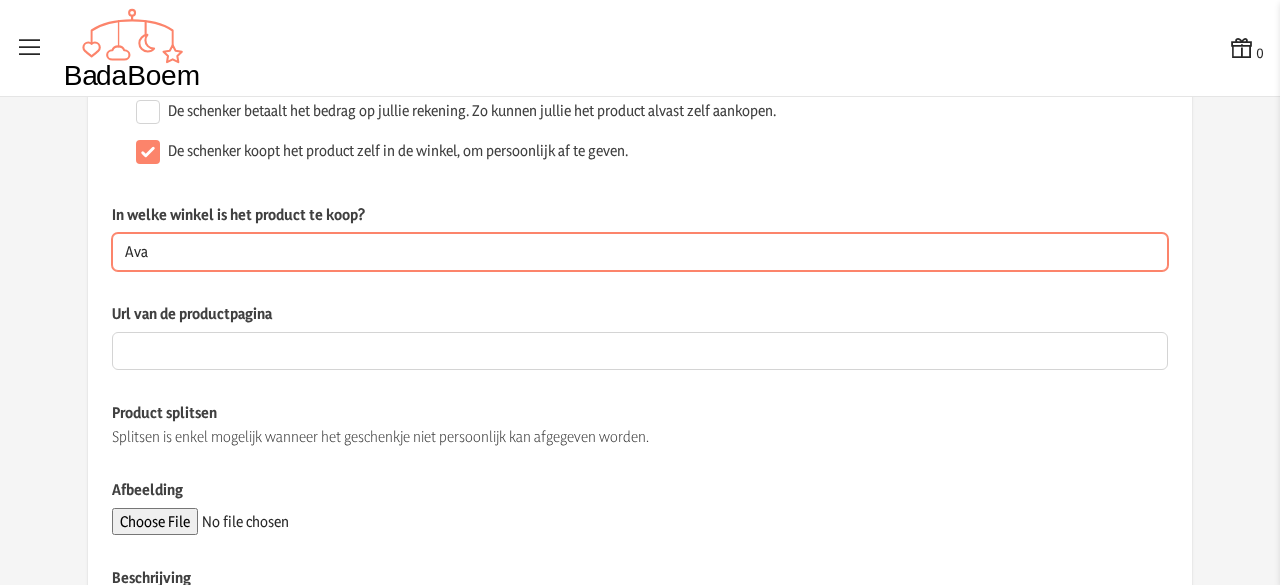 scroll, scrollTop: 222, scrollLeft: 0, axis: vertical 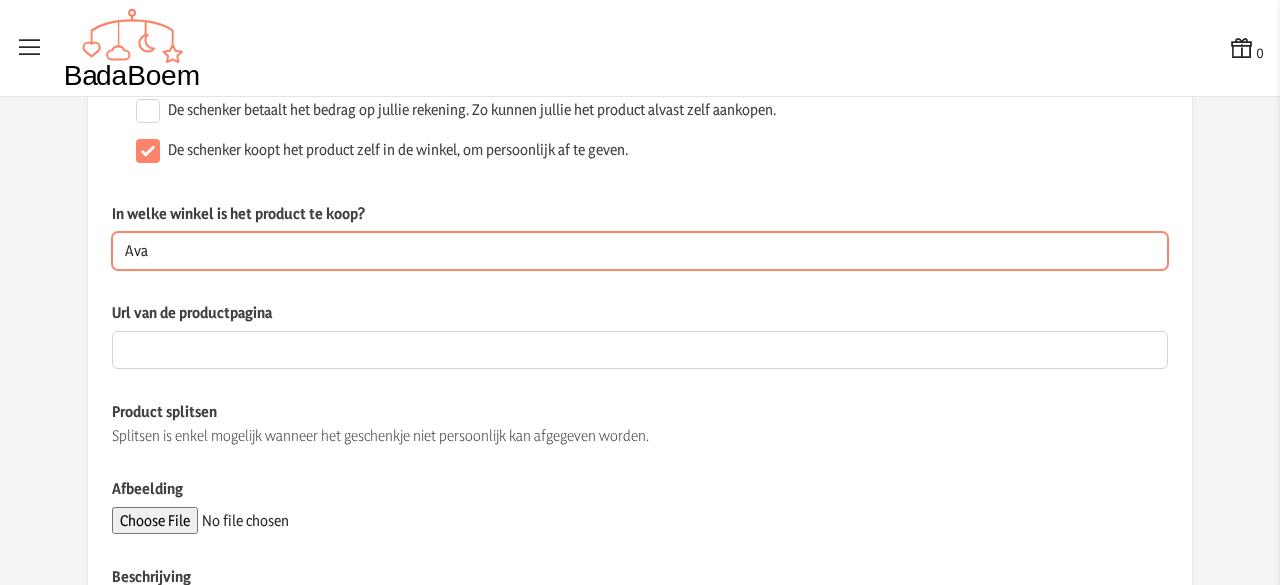 type on "Ava" 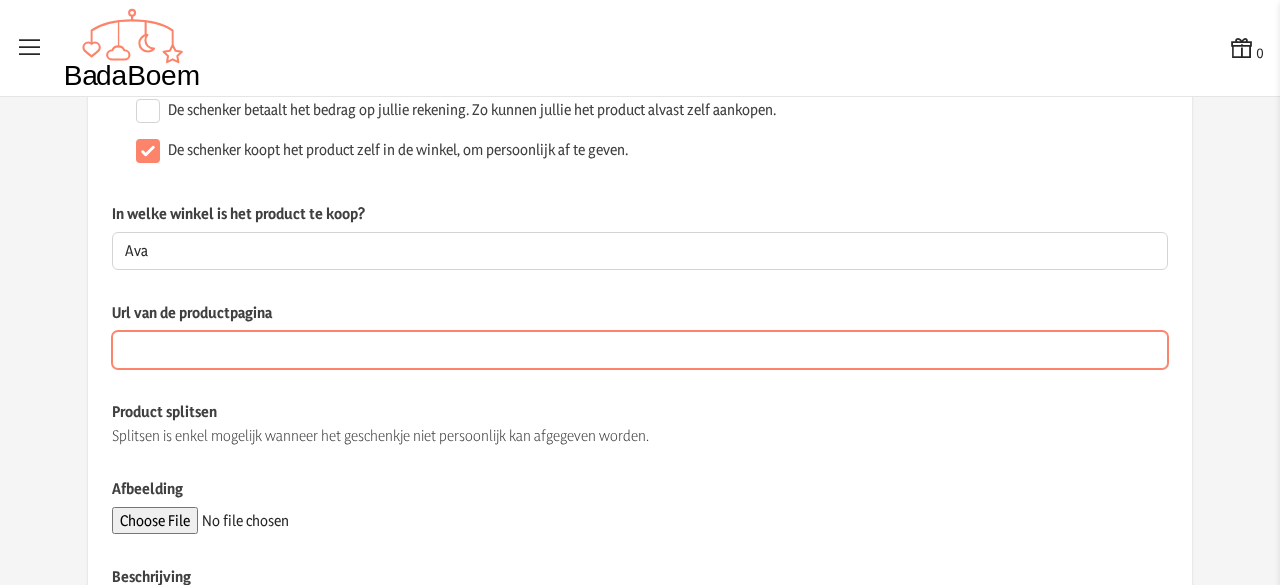 click on "Url van de productpagina" at bounding box center [640, 350] 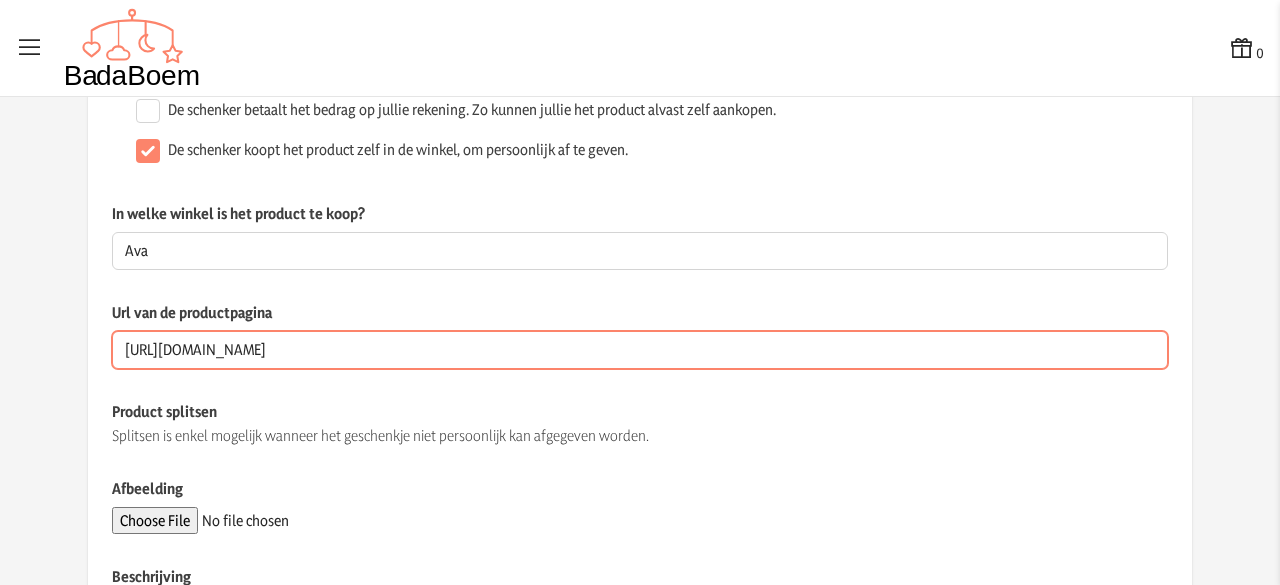type on "[URL][DOMAIN_NAME]" 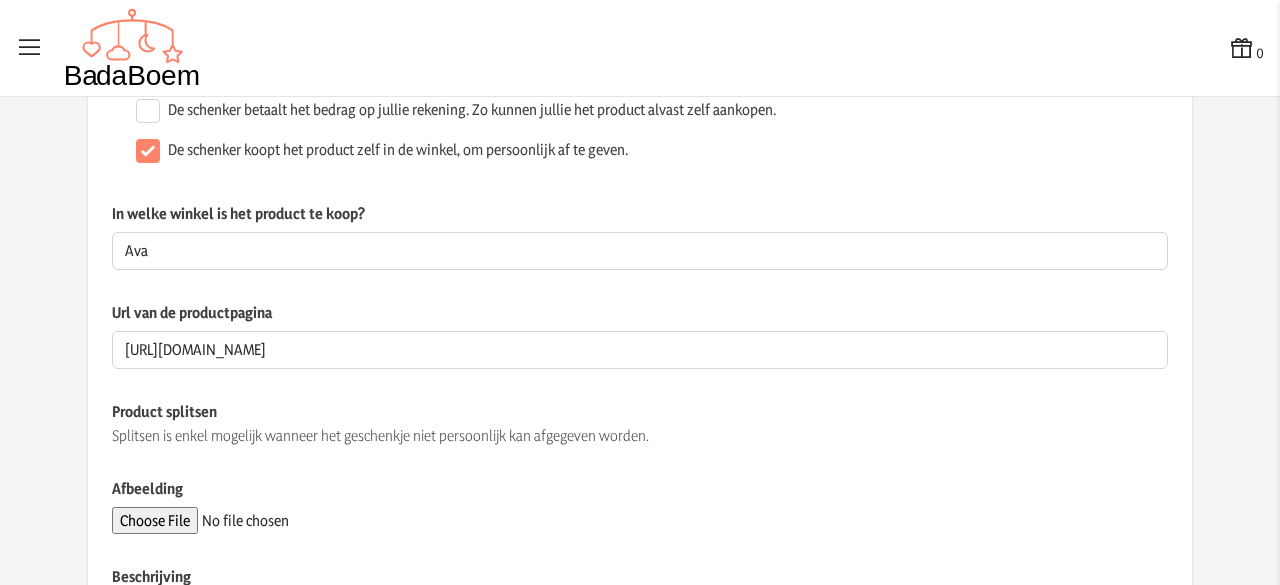 click on "Url van de productpagina [URL][DOMAIN_NAME]" 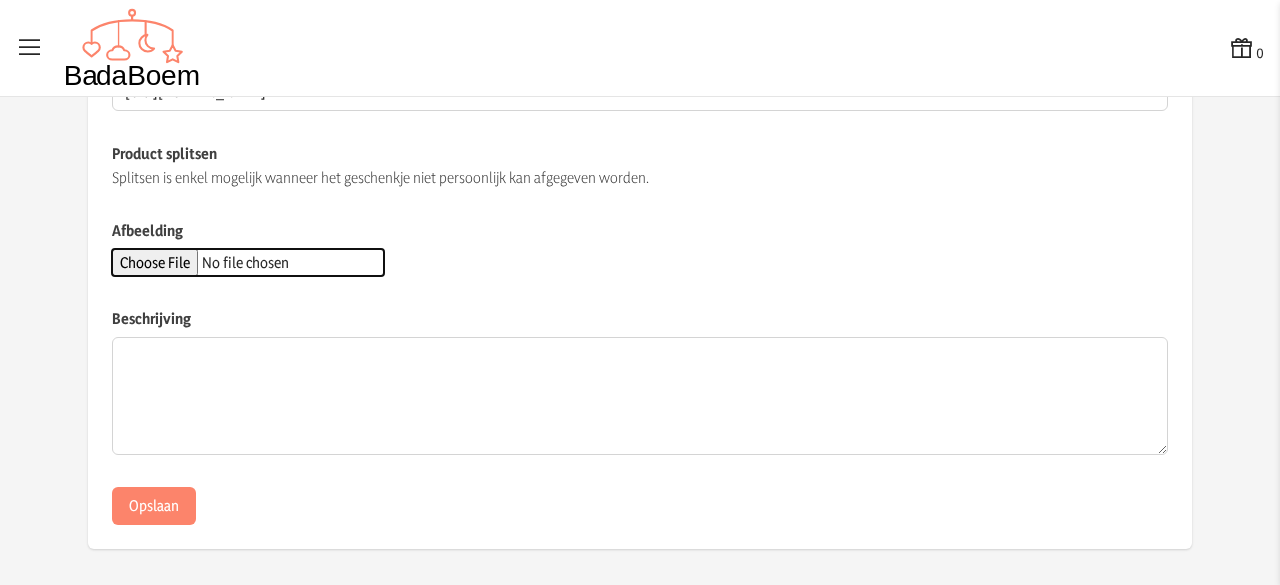 click on "Afbeelding" at bounding box center [248, 262] 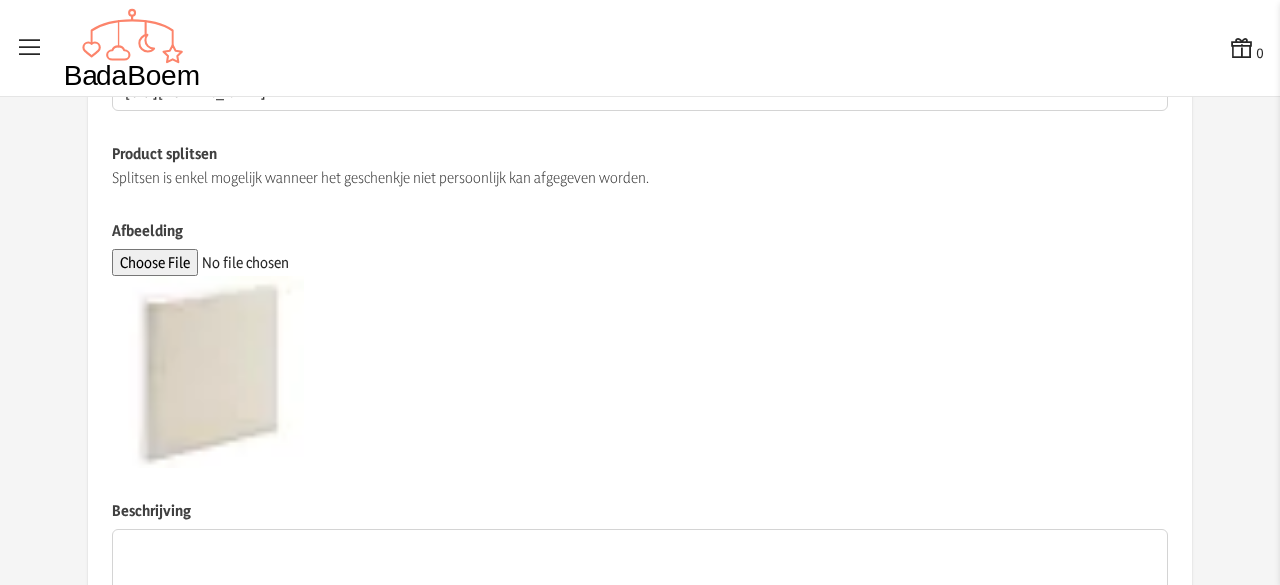 click 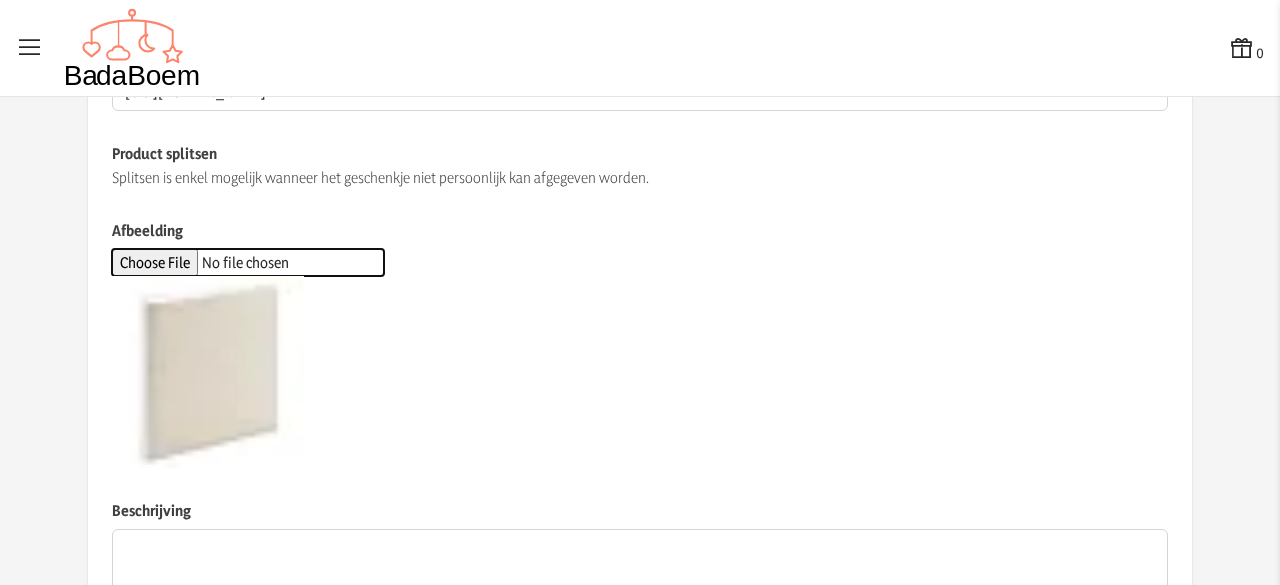click on "Afbeelding" at bounding box center [248, 262] 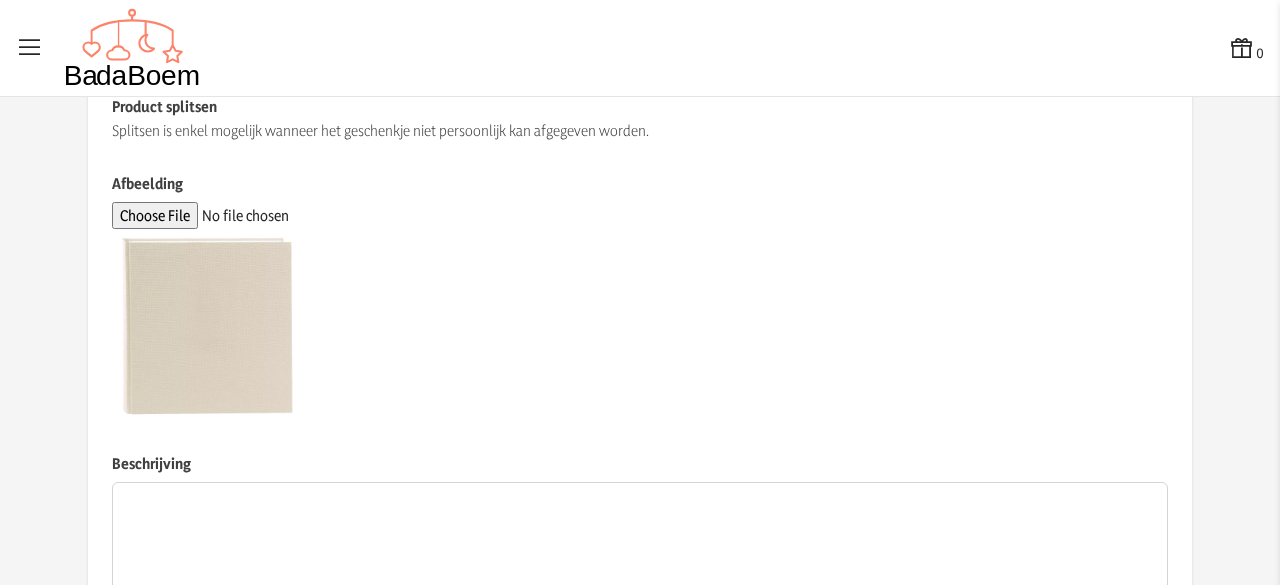 scroll, scrollTop: 626, scrollLeft: 0, axis: vertical 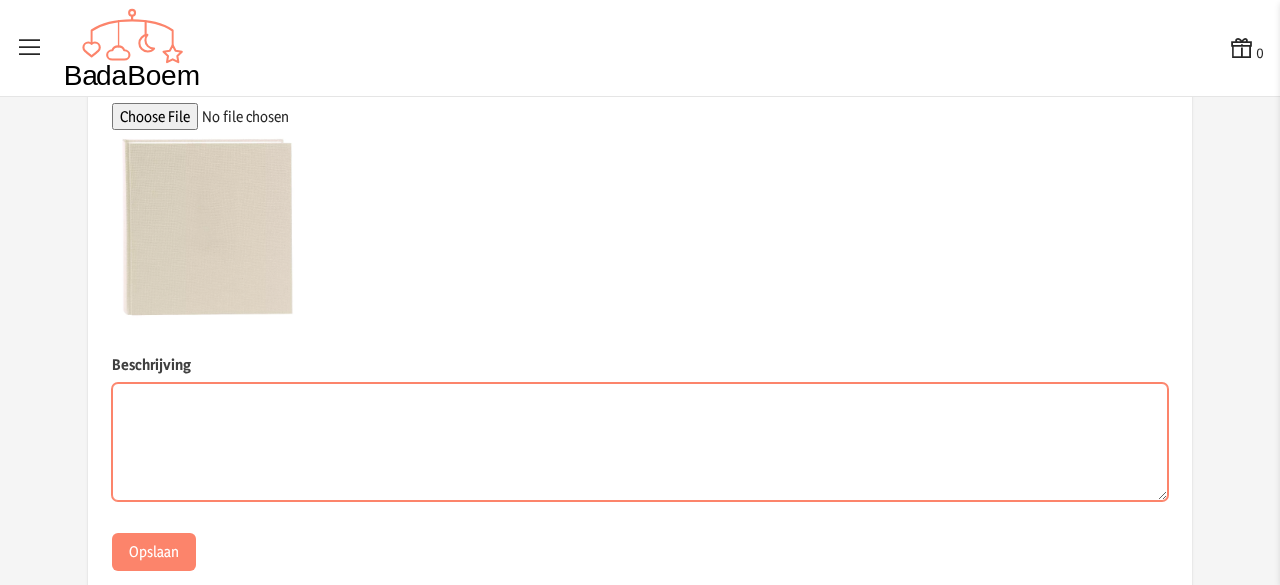 click on "Beschrijving" at bounding box center (640, 442) 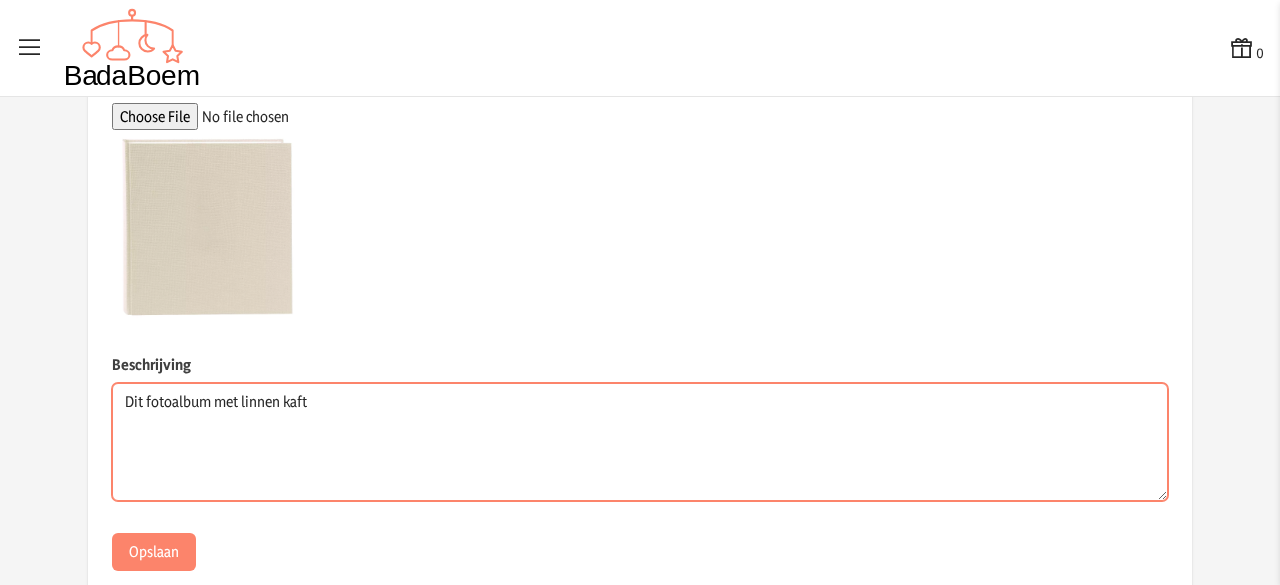 click on "Dit fotoalbum met linnen kaft" at bounding box center [640, 442] 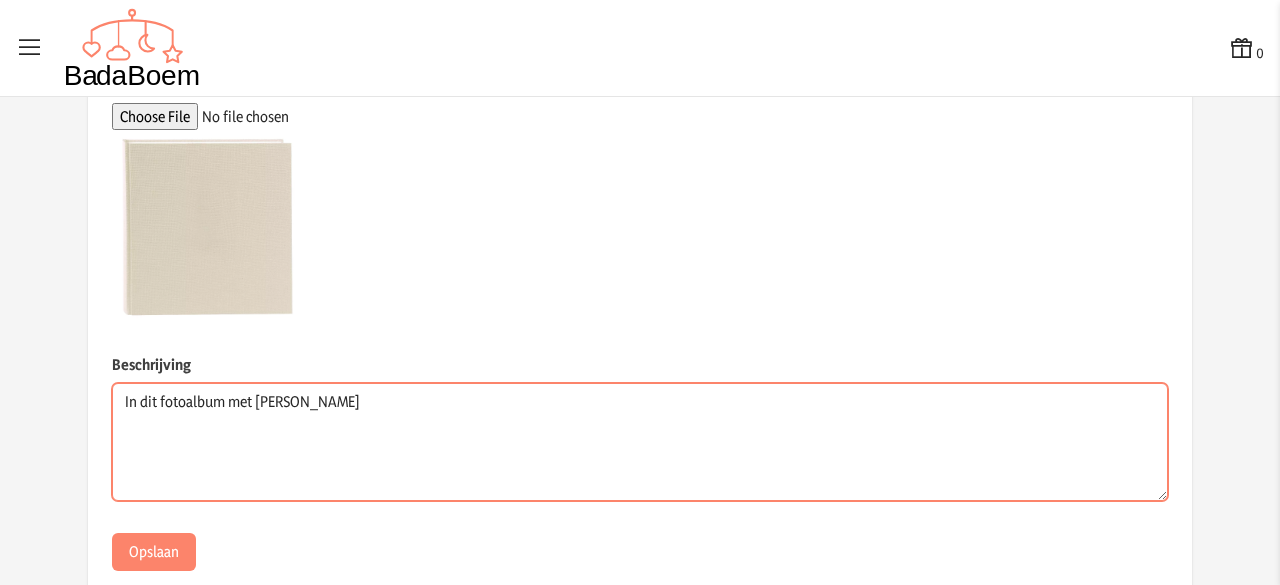 click on "In dit fotoalbum met [PERSON_NAME]" at bounding box center (640, 442) 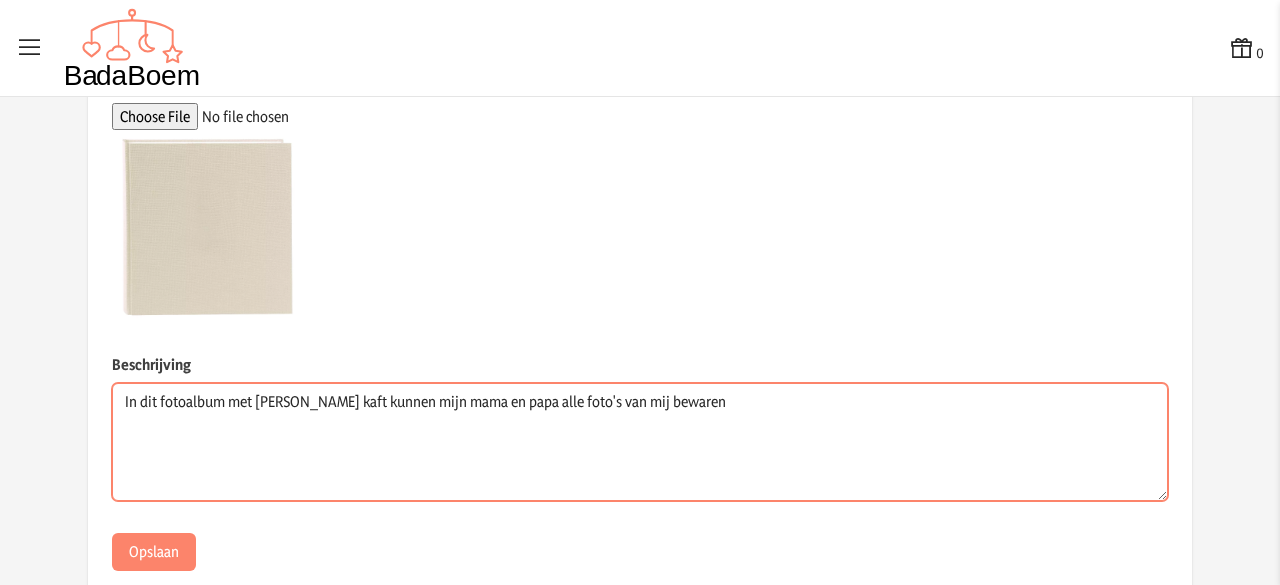 click on "In dit fotoalbum met [PERSON_NAME] kaft kunnen mijn mama en papa alle foto's van mij bewaren" at bounding box center [640, 442] 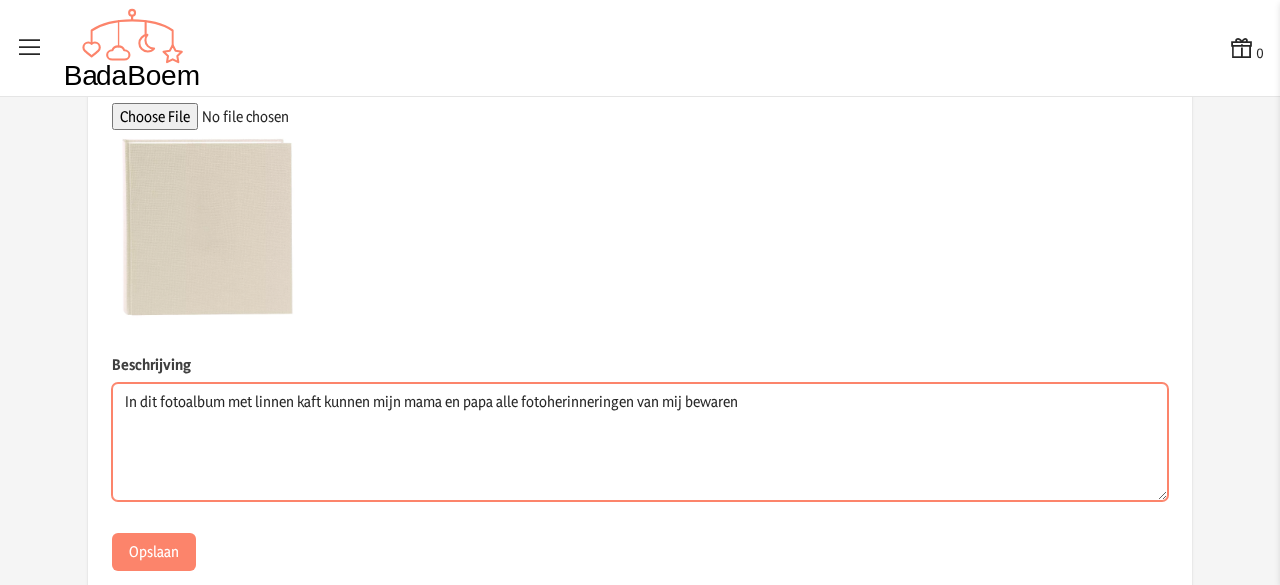 click on "In dit fotoalbum met linnen kaft kunnen mijn mama en papa alle fotoherinneringen van mij bewaren" at bounding box center (640, 442) 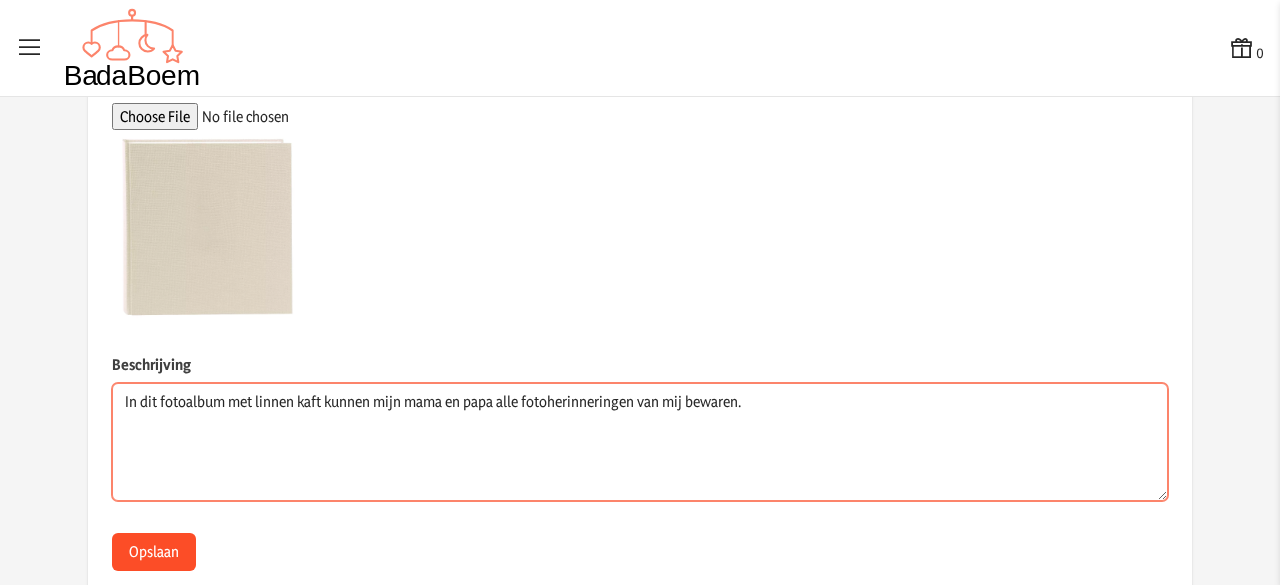 type on "In dit fotoalbum met linnen kaft kunnen mijn mama en papa alle fotoherinneringen van mij bewaren." 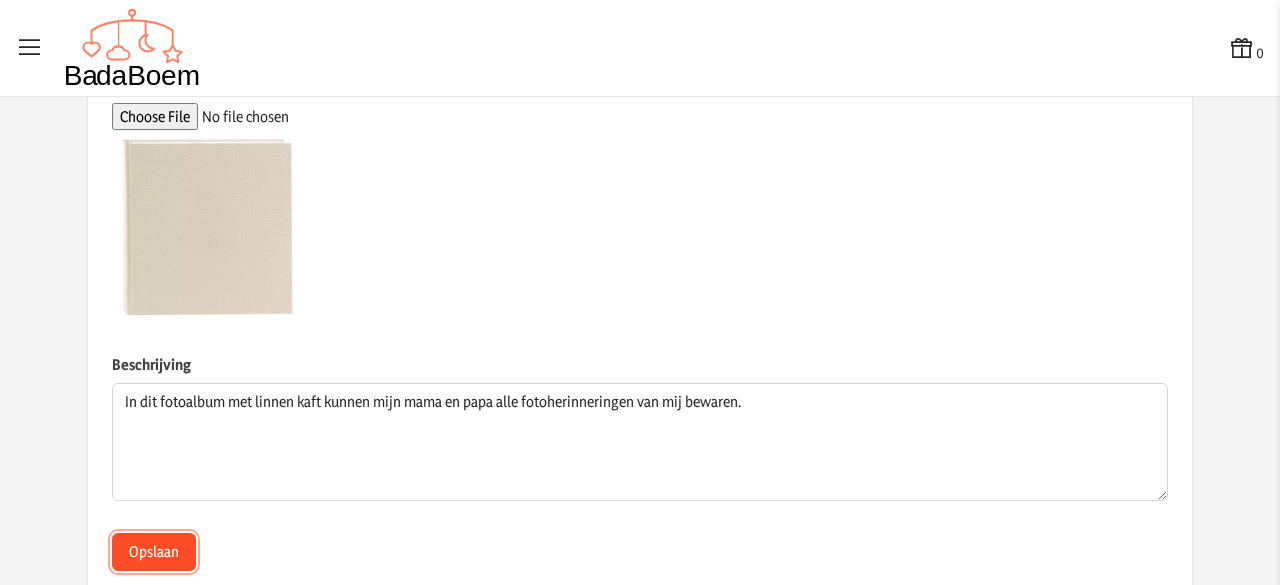 click on "Opslaan" 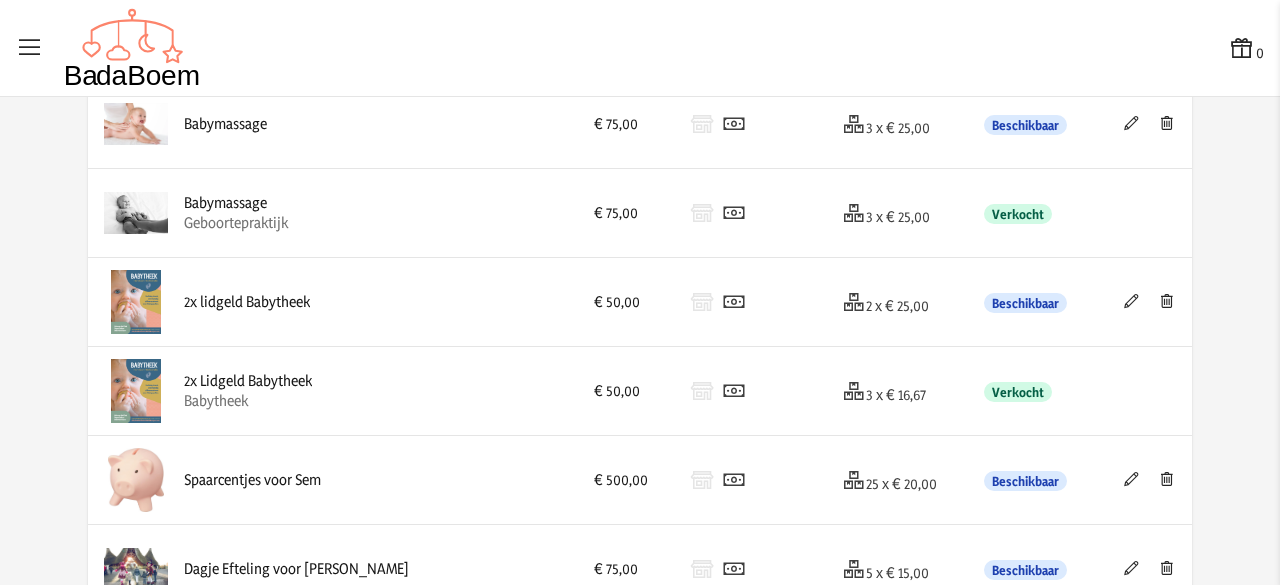 scroll, scrollTop: 0, scrollLeft: 0, axis: both 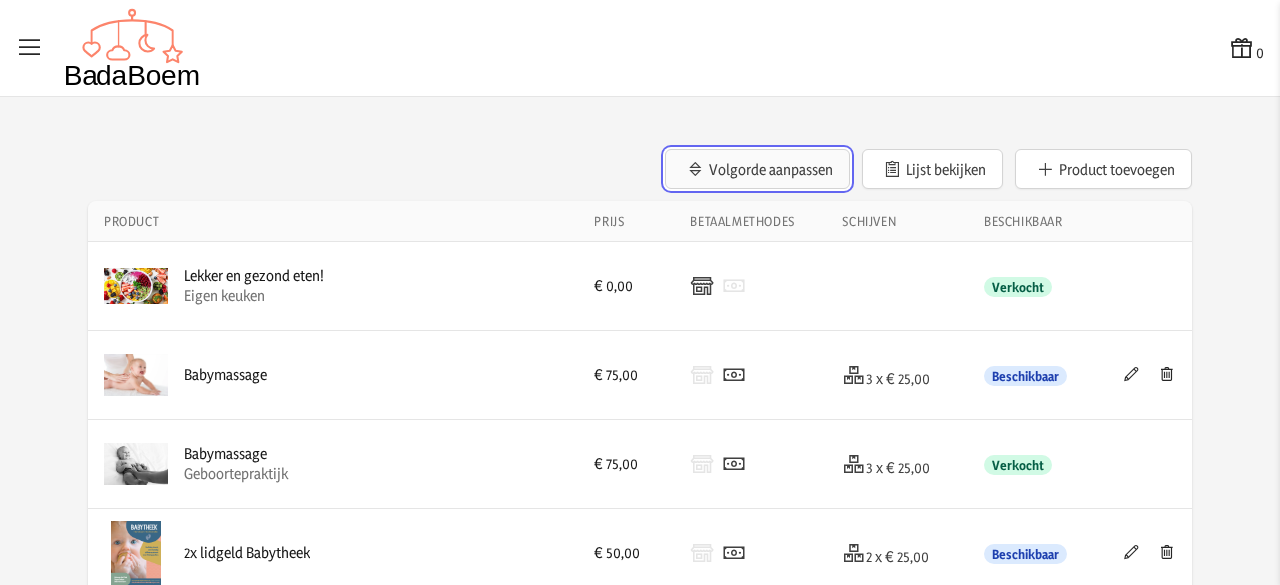 click on "Volgorde aanpassen" 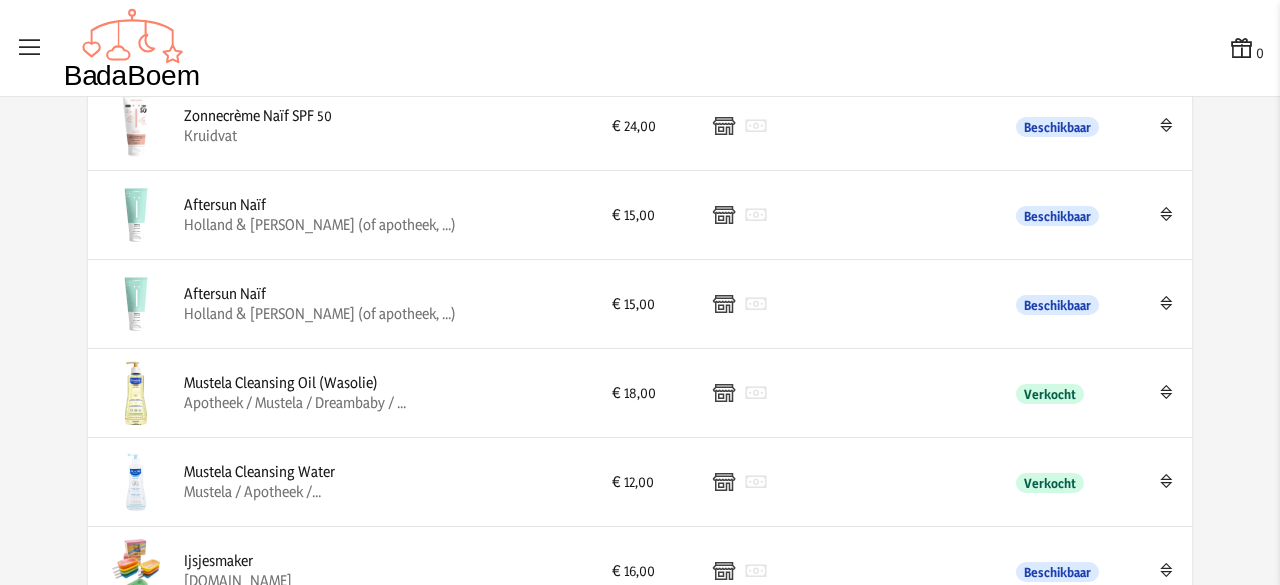 scroll, scrollTop: 2855, scrollLeft: 0, axis: vertical 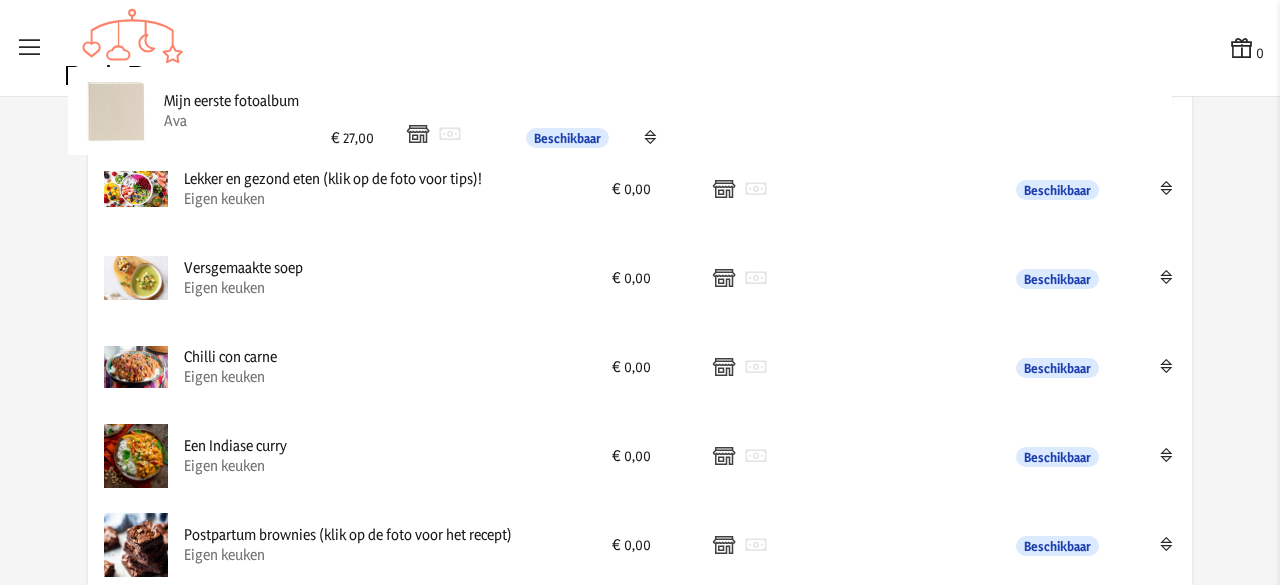 drag, startPoint x: 1158, startPoint y: 532, endPoint x: 1146, endPoint y: 111, distance: 421.171 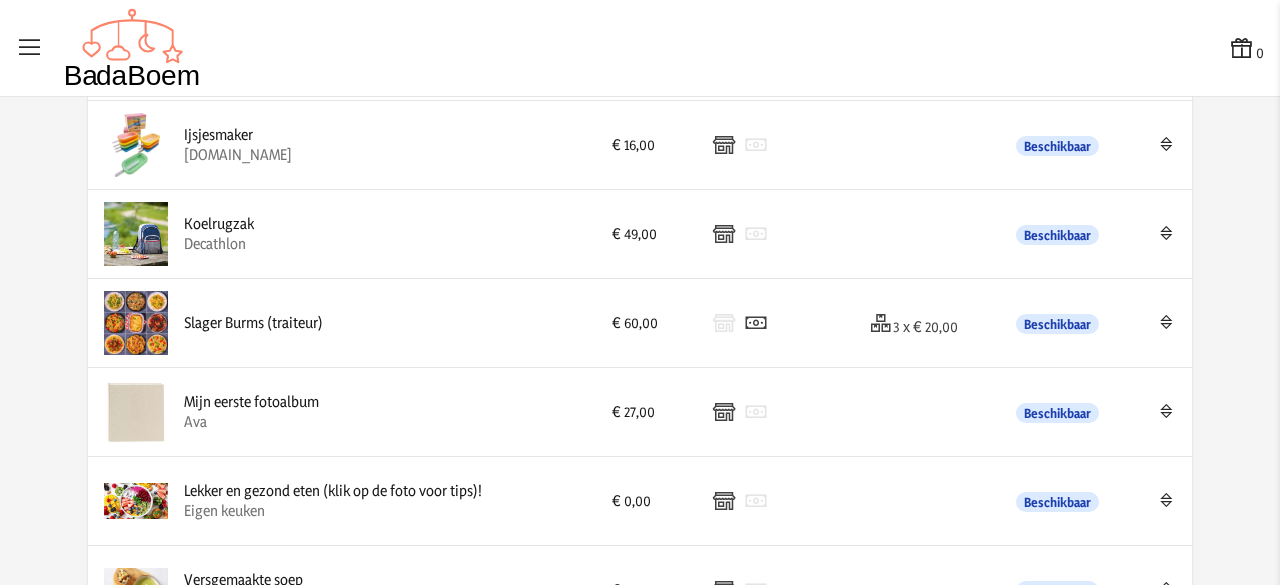 scroll, scrollTop: 2542, scrollLeft: 0, axis: vertical 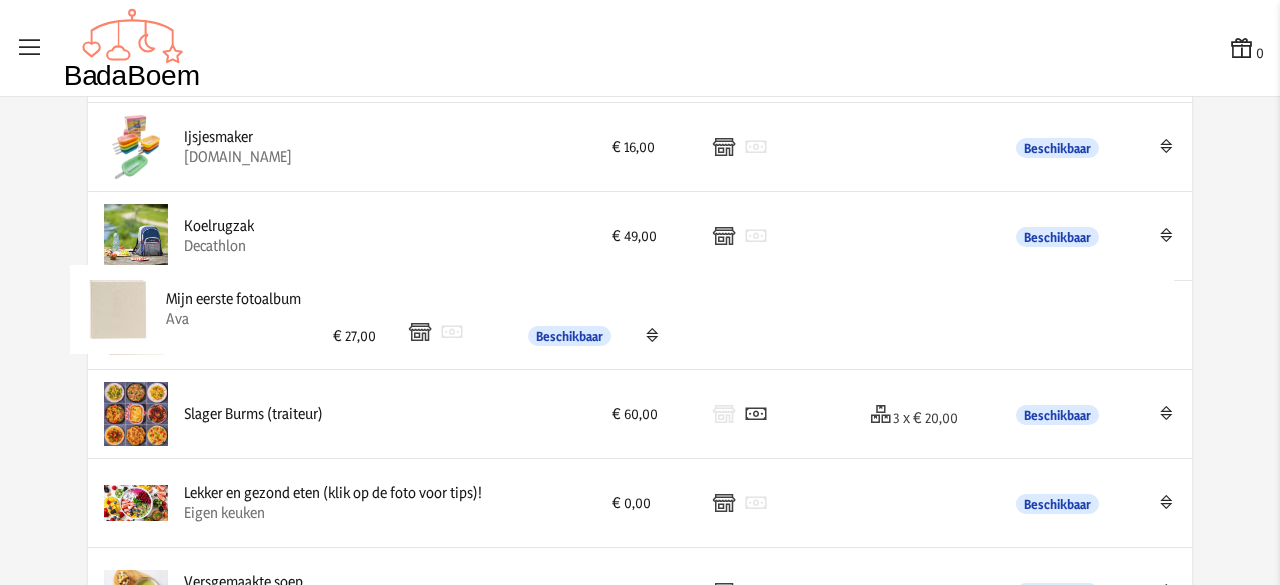 drag, startPoint x: 1161, startPoint y: 405, endPoint x: 1151, endPoint y: 312, distance: 93.53609 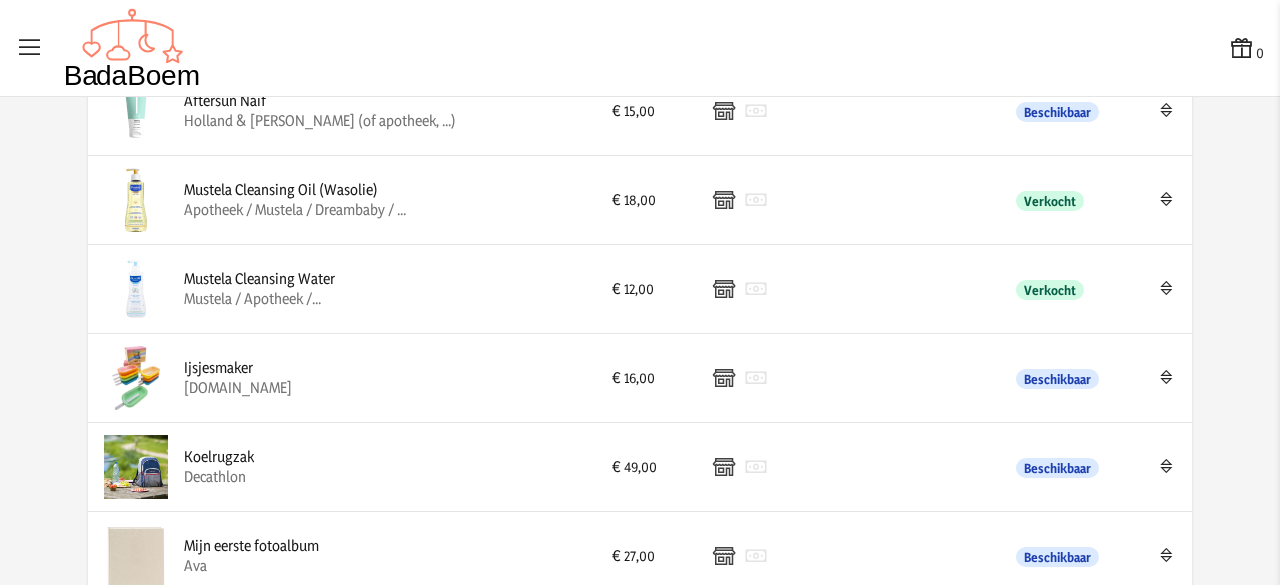 scroll, scrollTop: 2312, scrollLeft: 0, axis: vertical 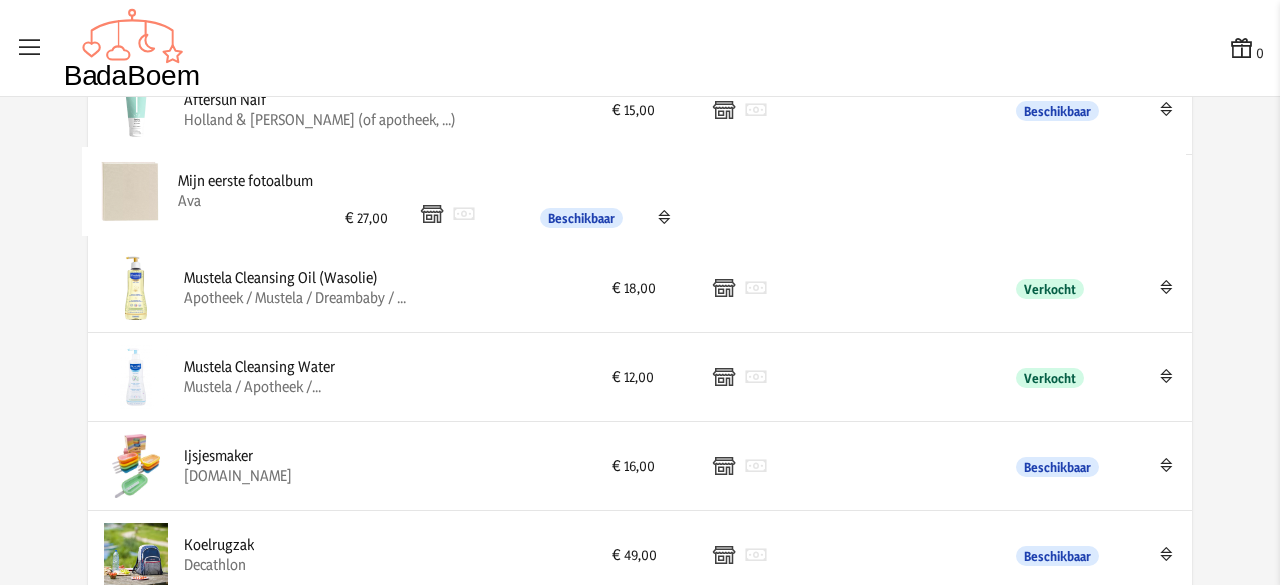 drag, startPoint x: 1159, startPoint y: 551, endPoint x: 1161, endPoint y: 199, distance: 352.00568 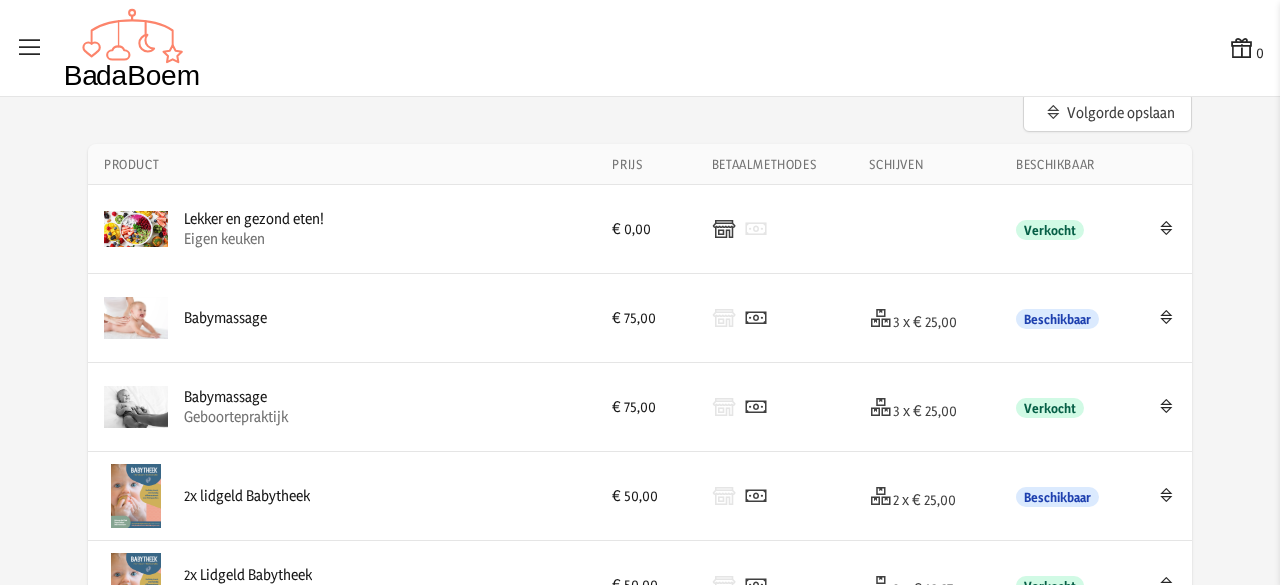 scroll, scrollTop: 0, scrollLeft: 0, axis: both 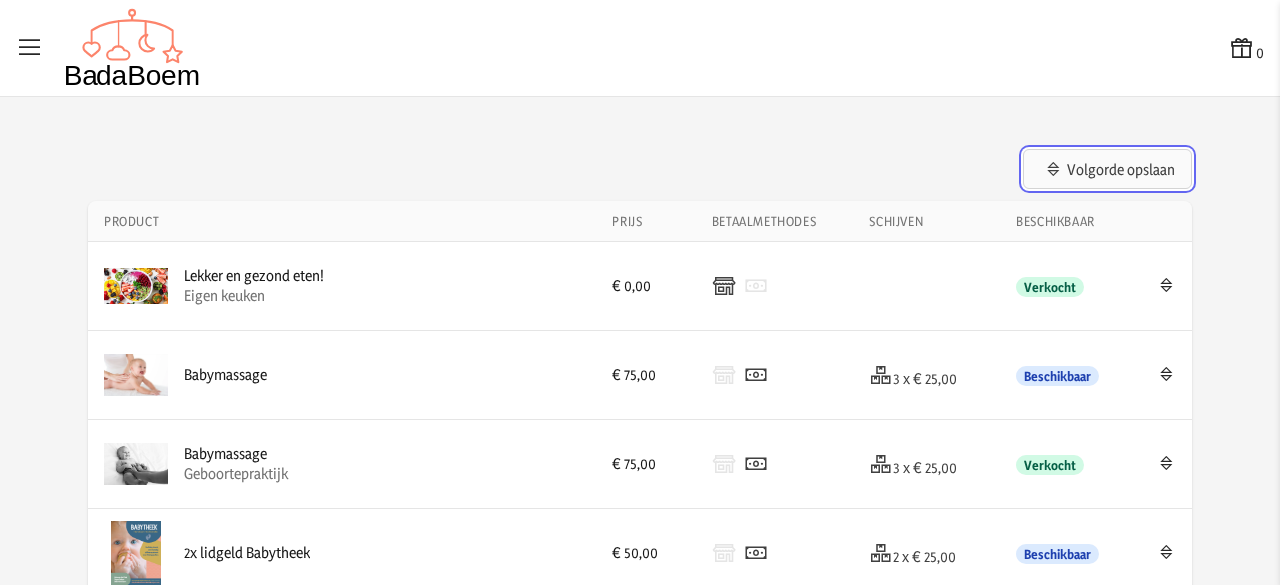 click on "Volgorde opslaan" 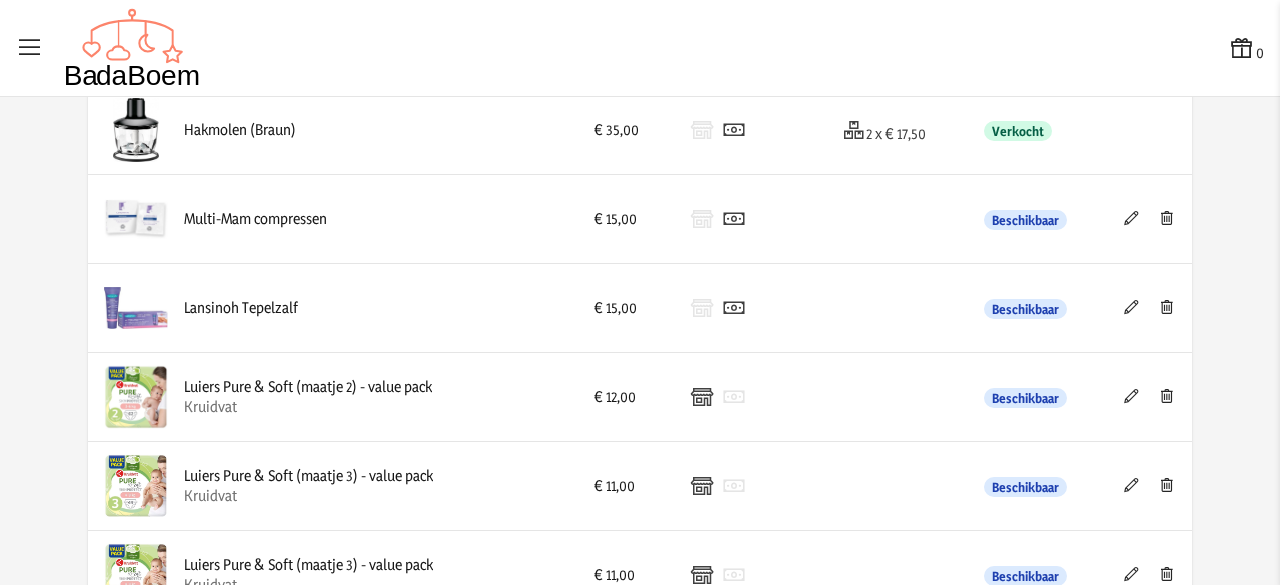 scroll, scrollTop: 1530, scrollLeft: 0, axis: vertical 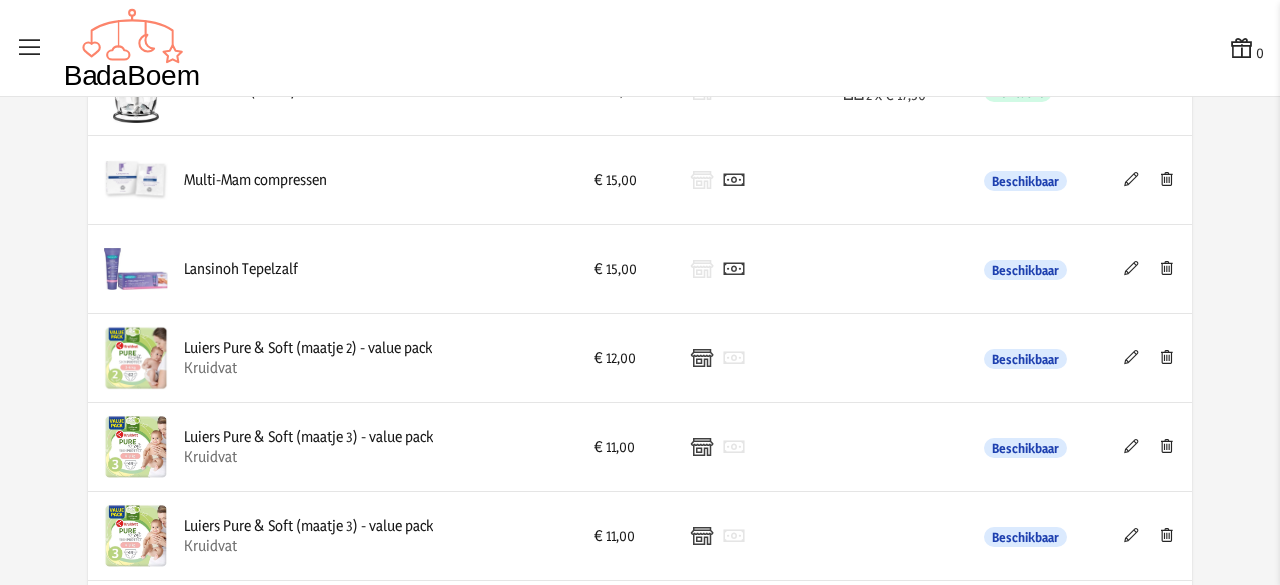 click at bounding box center (1166, 179) 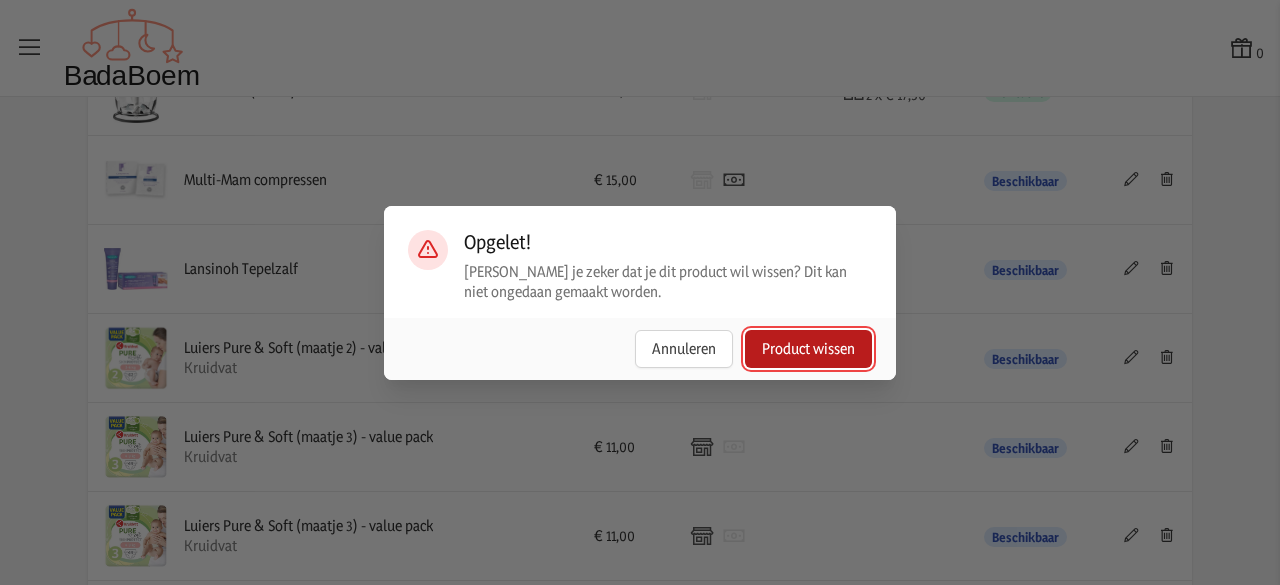 click on "Product wissen" 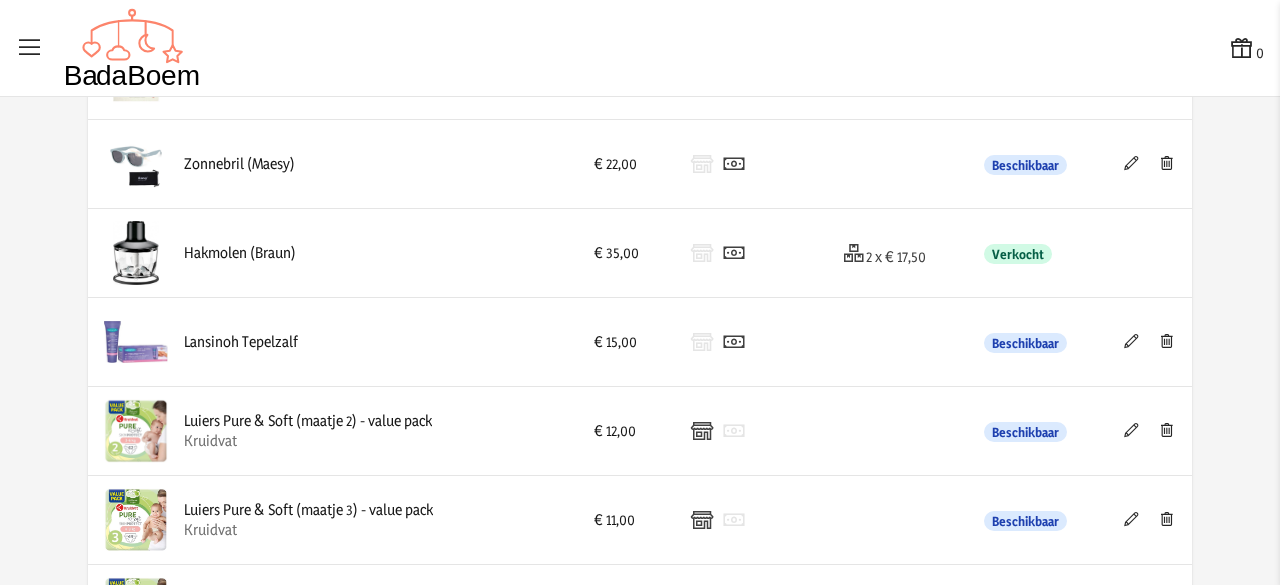 scroll, scrollTop: 1369, scrollLeft: 0, axis: vertical 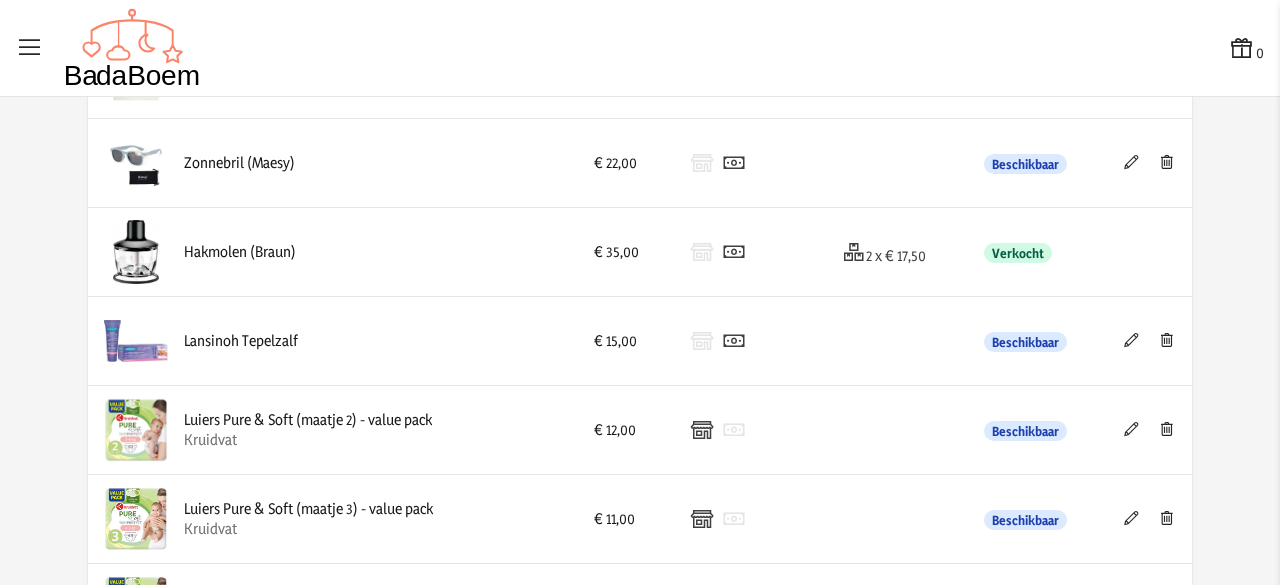 click at bounding box center (1166, 340) 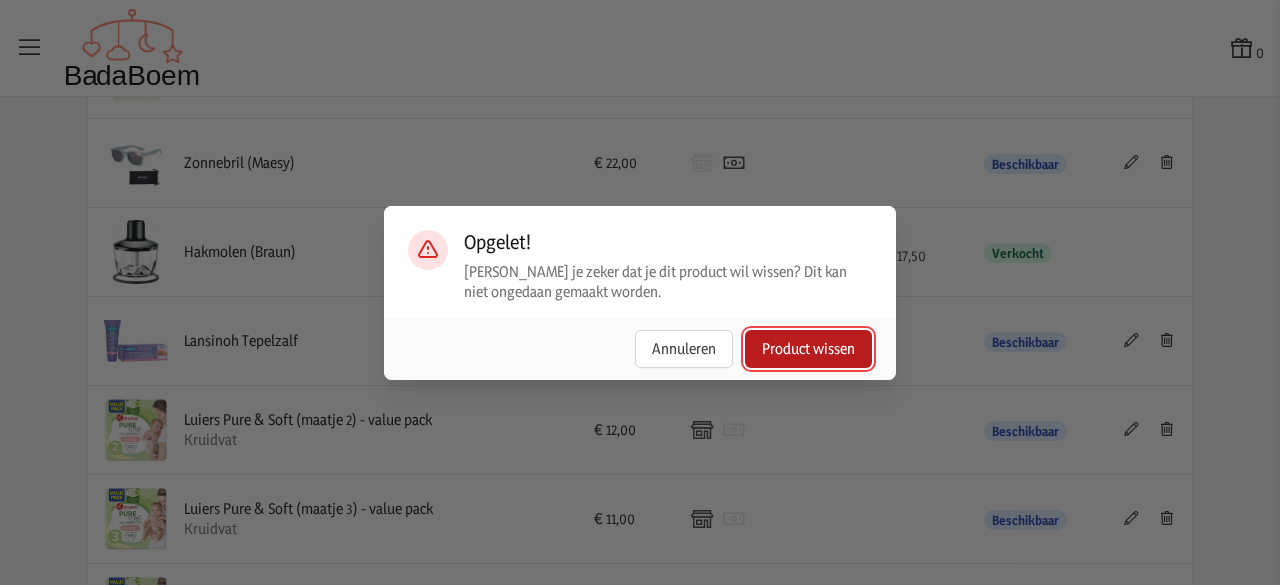 click on "Product wissen" 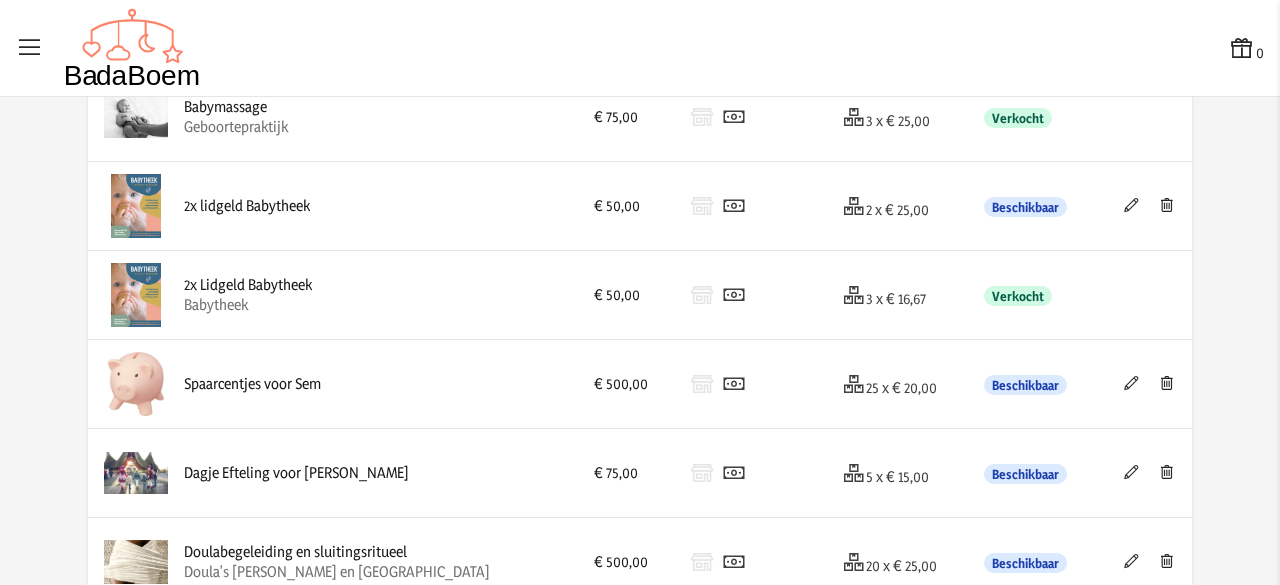 scroll, scrollTop: 0, scrollLeft: 0, axis: both 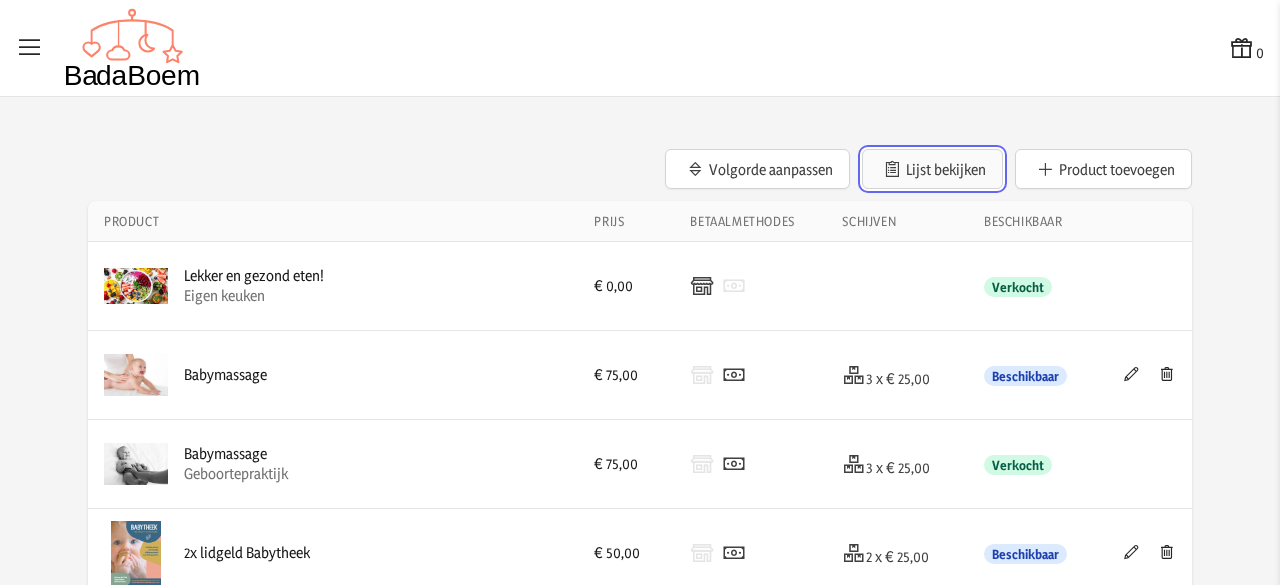 click on "Lijst bekijken" 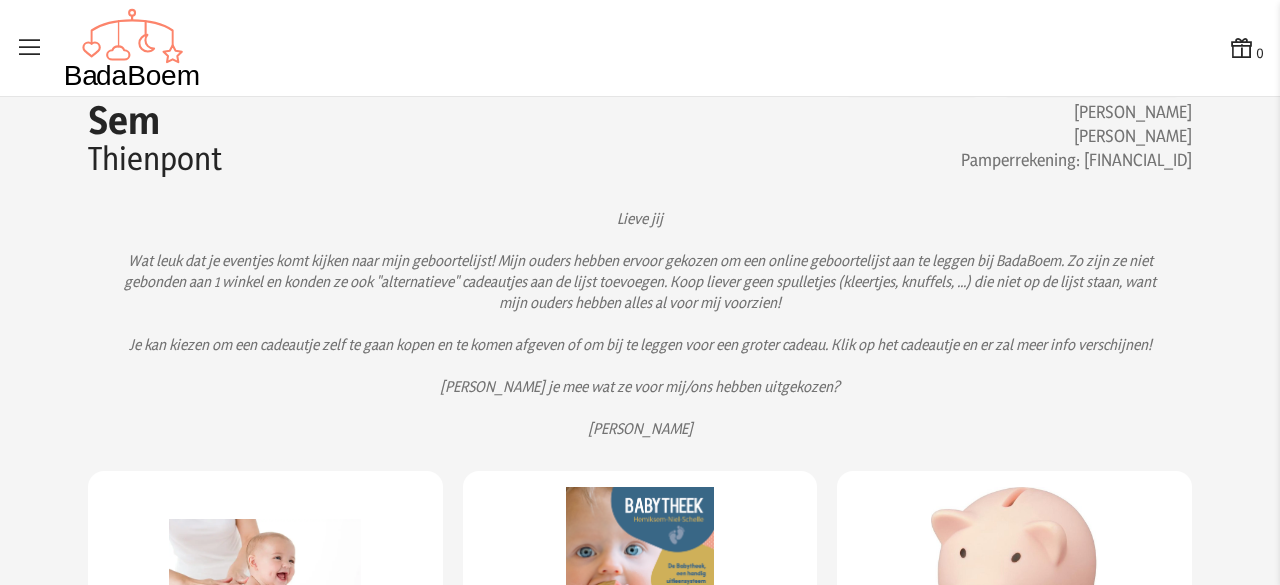 scroll, scrollTop: 0, scrollLeft: 0, axis: both 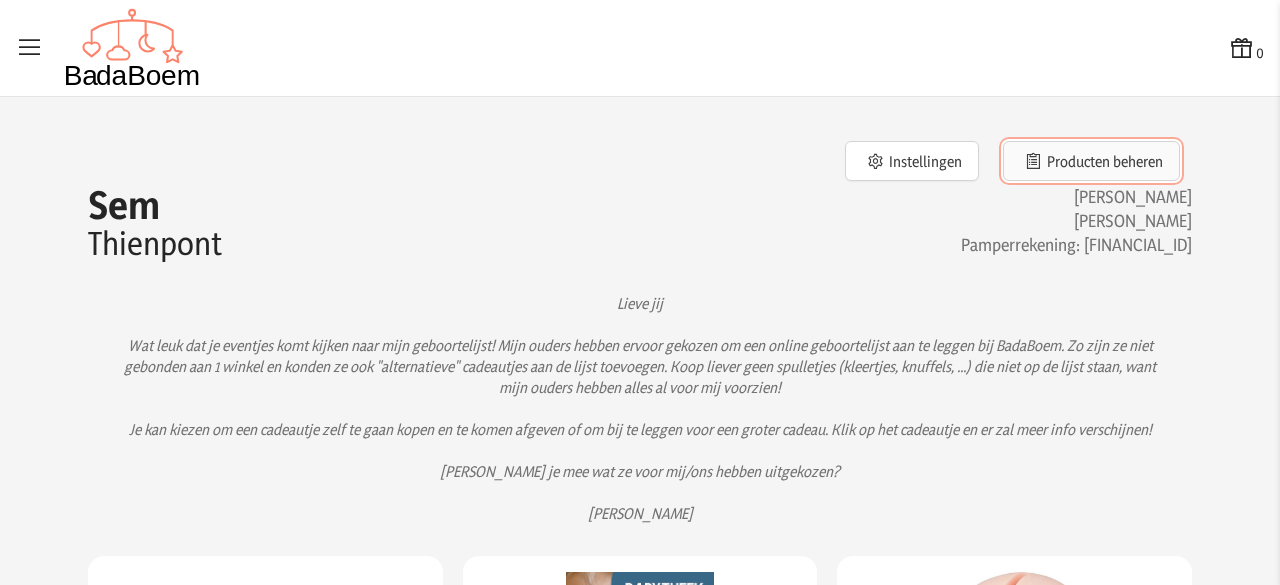 click on "Producten beheren" 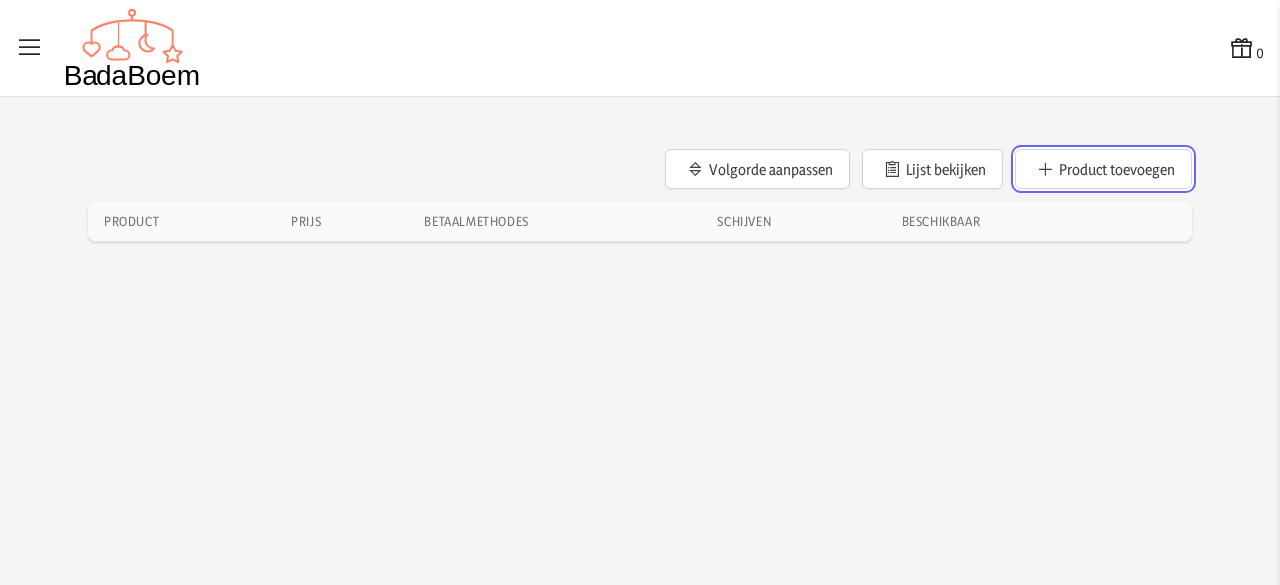 click on "Product toevoegen" 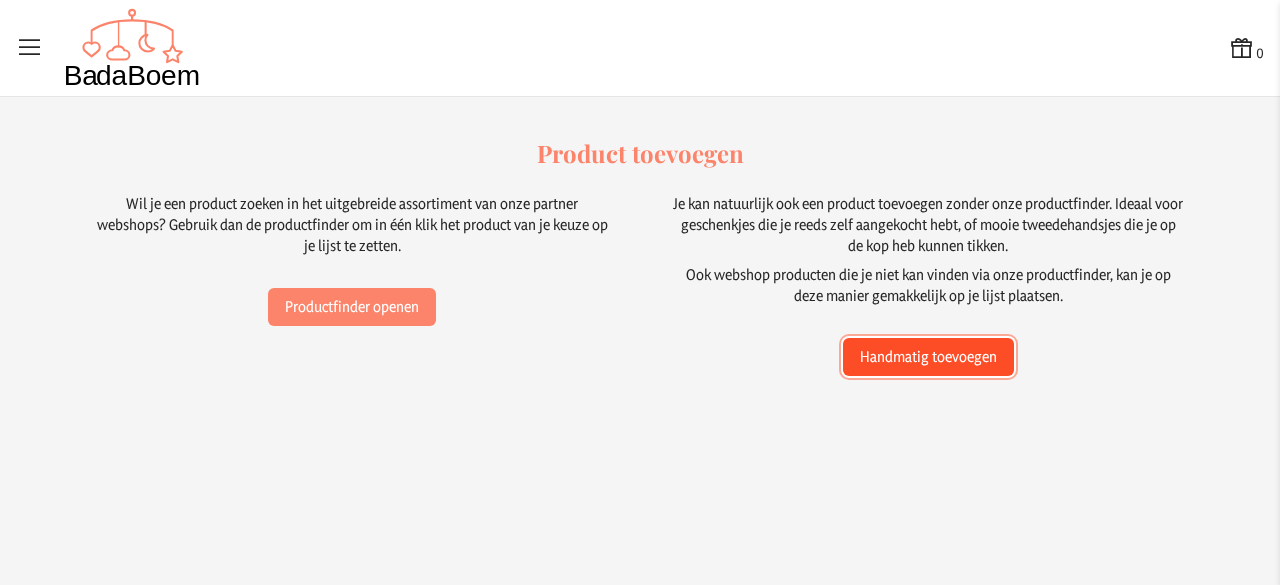 click on "Handmatig toevoegen" 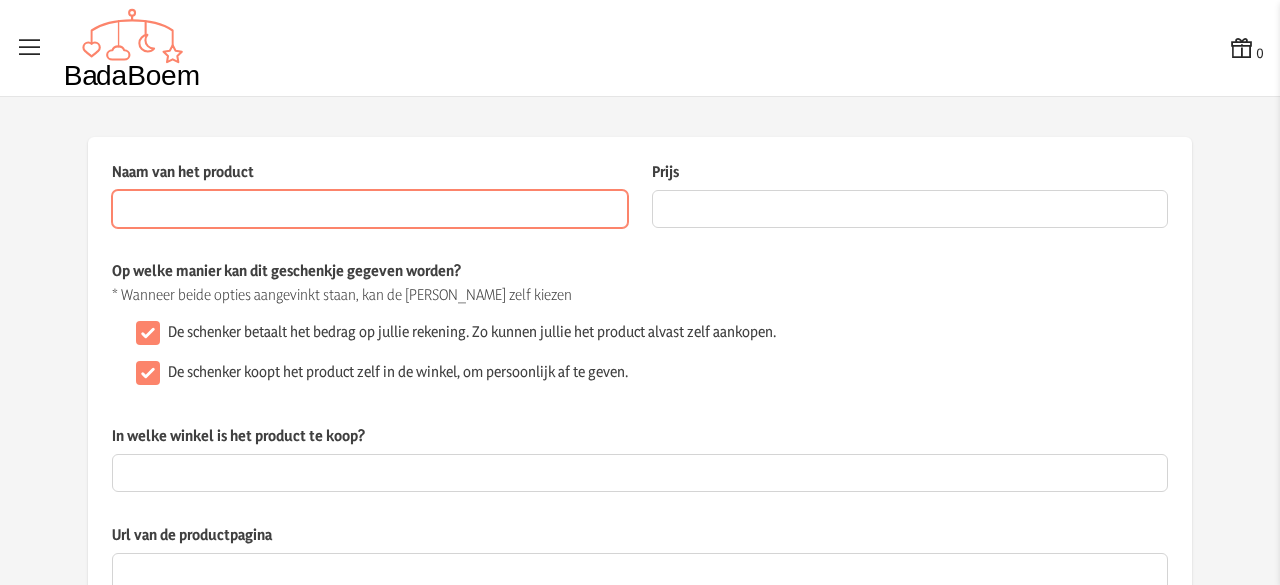 click on "Naam van het product" at bounding box center (370, 209) 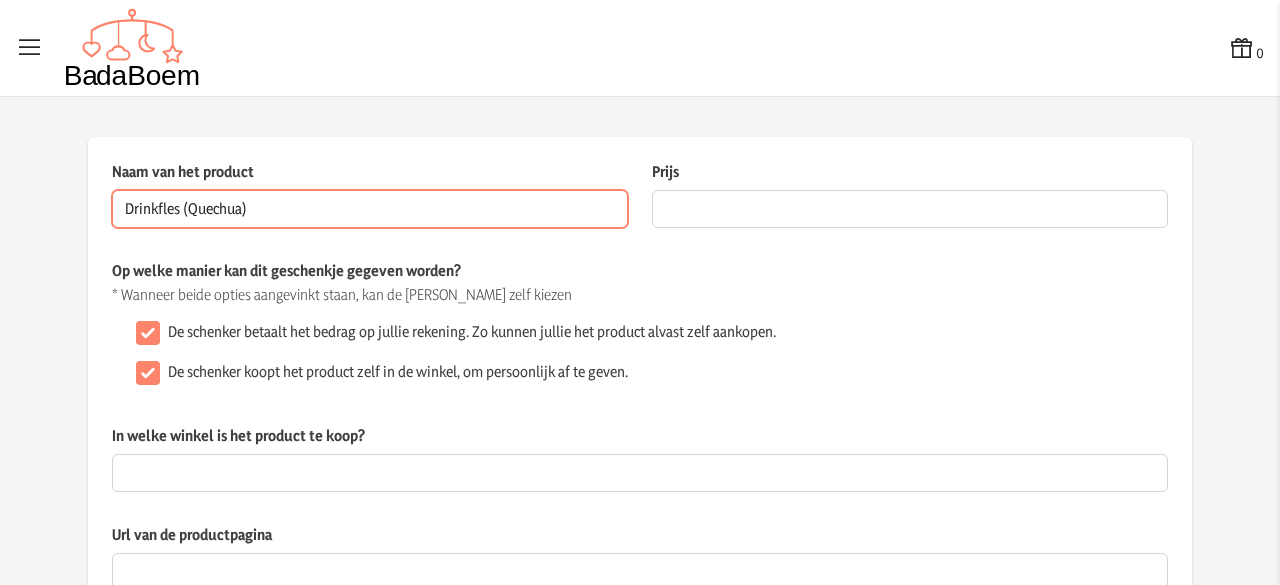 click on "Drinkfles (Quechua)" at bounding box center (370, 209) 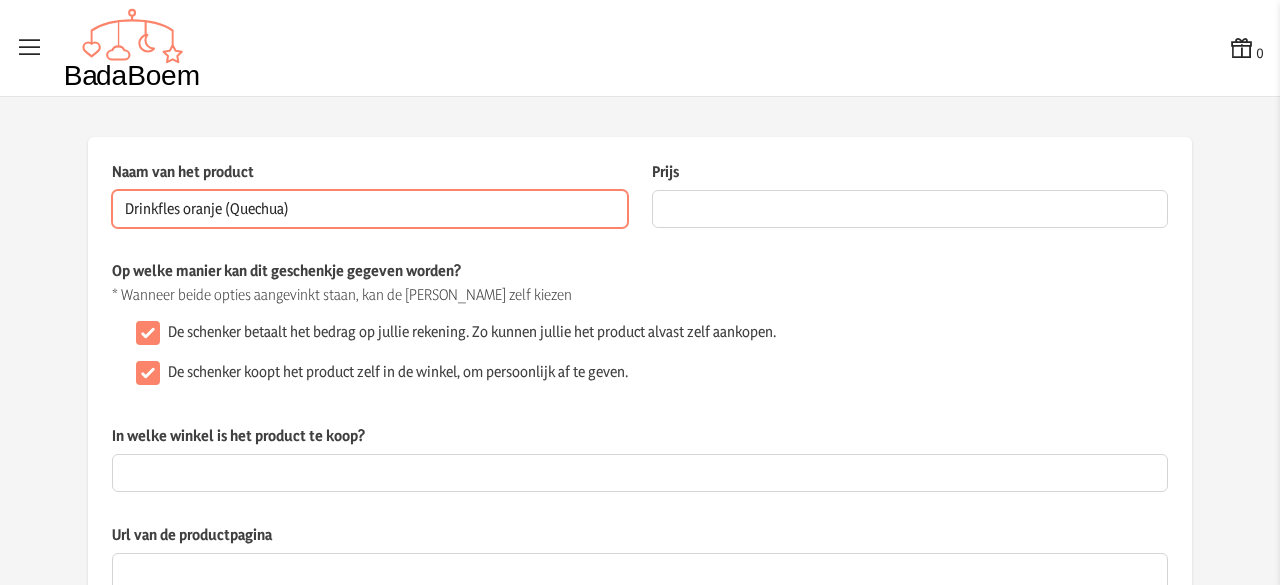 type on "Drinkfles oranje (Quechua)" 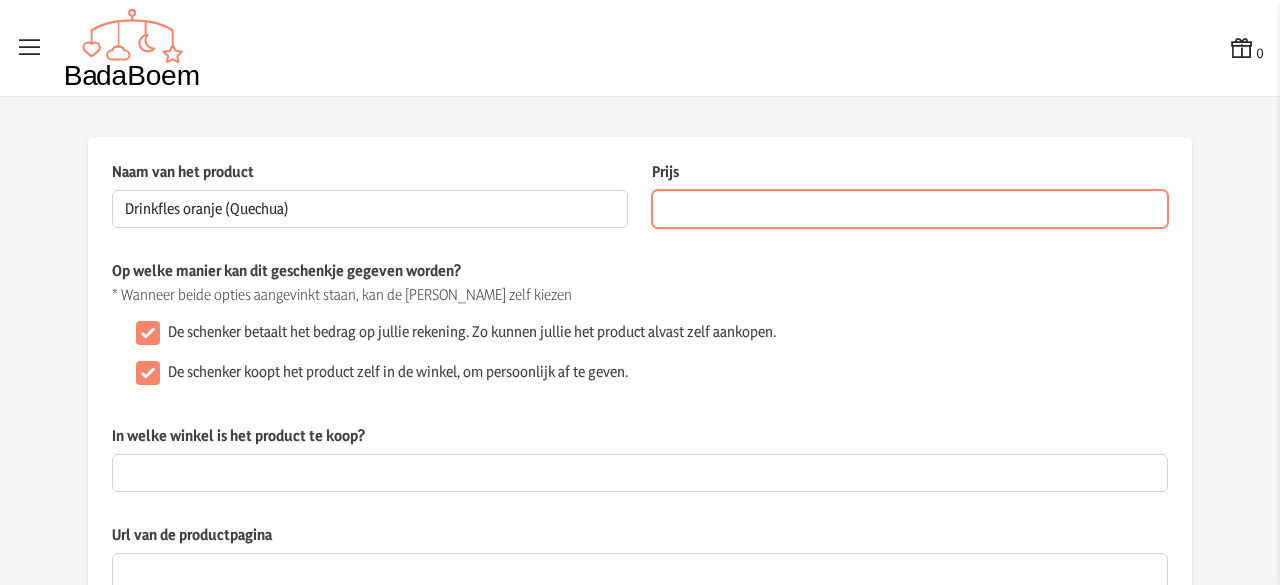 click on "Prijs" at bounding box center [910, 209] 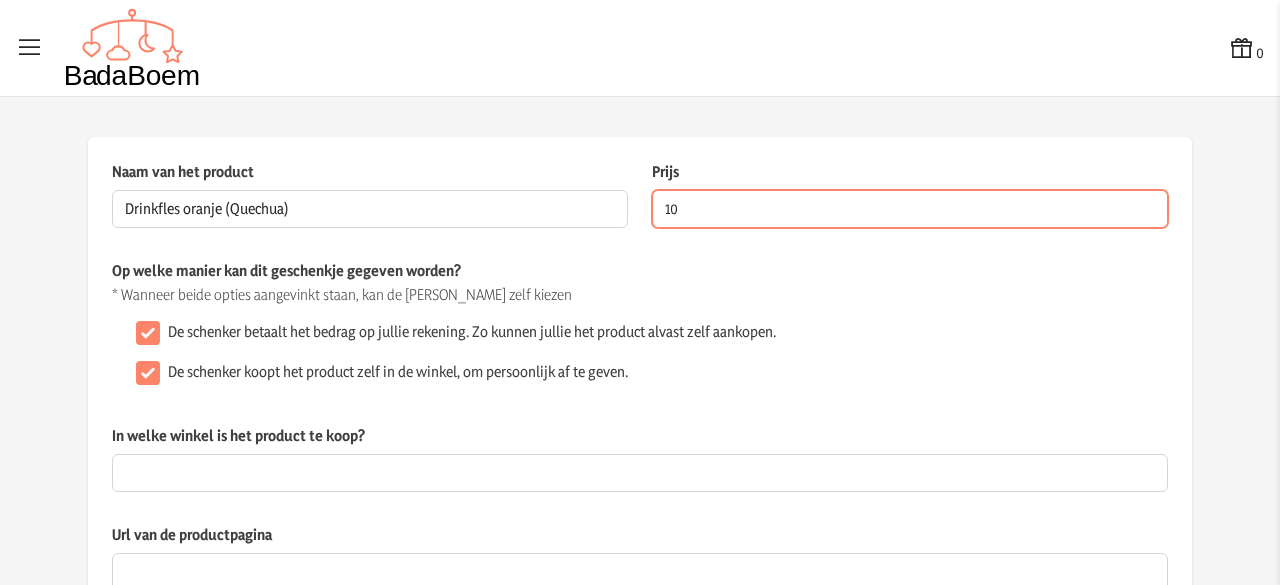 type on "10" 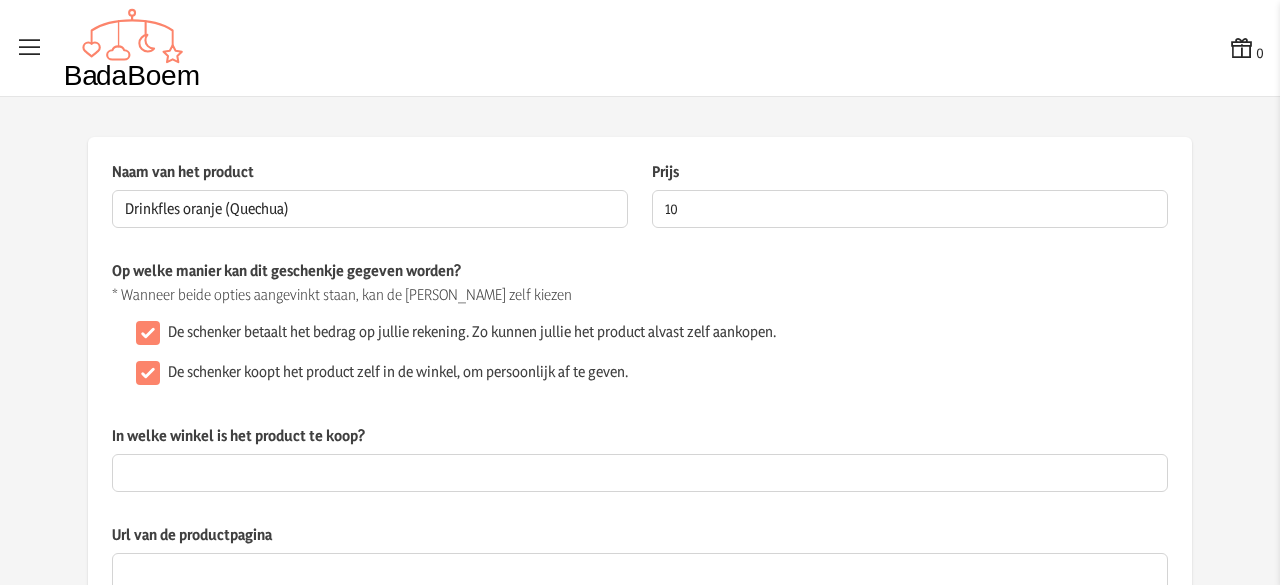 click on "Op welke manier kan dit geschenkje gegeven worden? * Wanneer beide opties aangevinkt staan, kan de schenker zelf kiezen  De schenker betaalt het bedrag op jullie rekening. Zo kunnen jullie het product alvast zelf aankopen.   De schenker koopt het product zelf in de winkel, om persoonlijk af te geven." 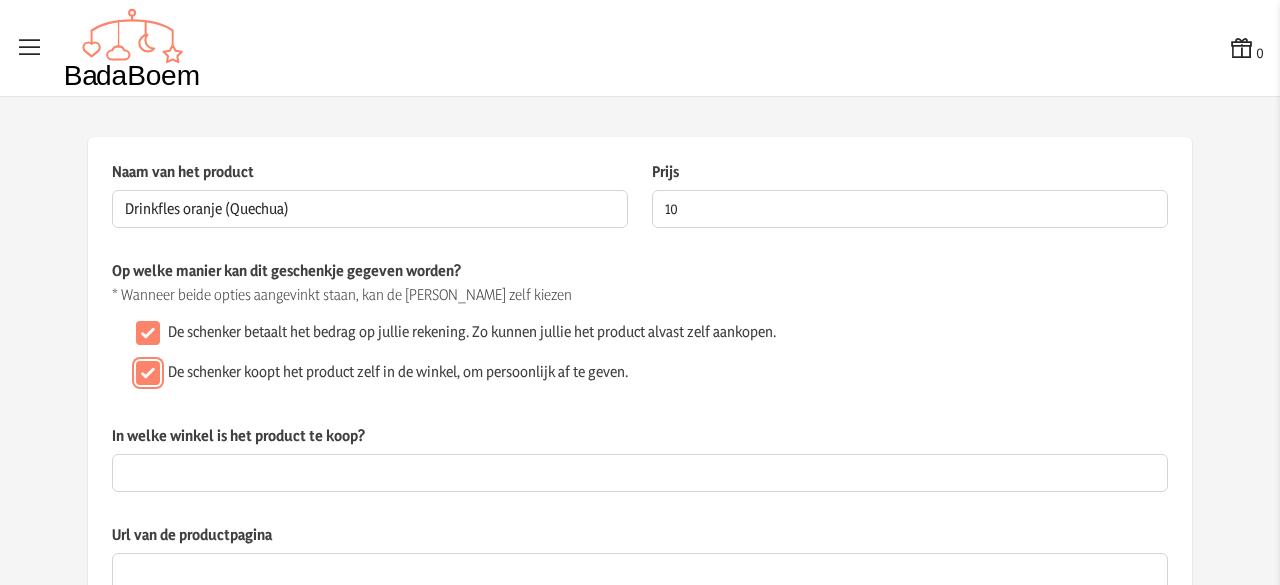 click on "De schenker koopt het product zelf in de winkel, om persoonlijk af te geven." at bounding box center (148, 373) 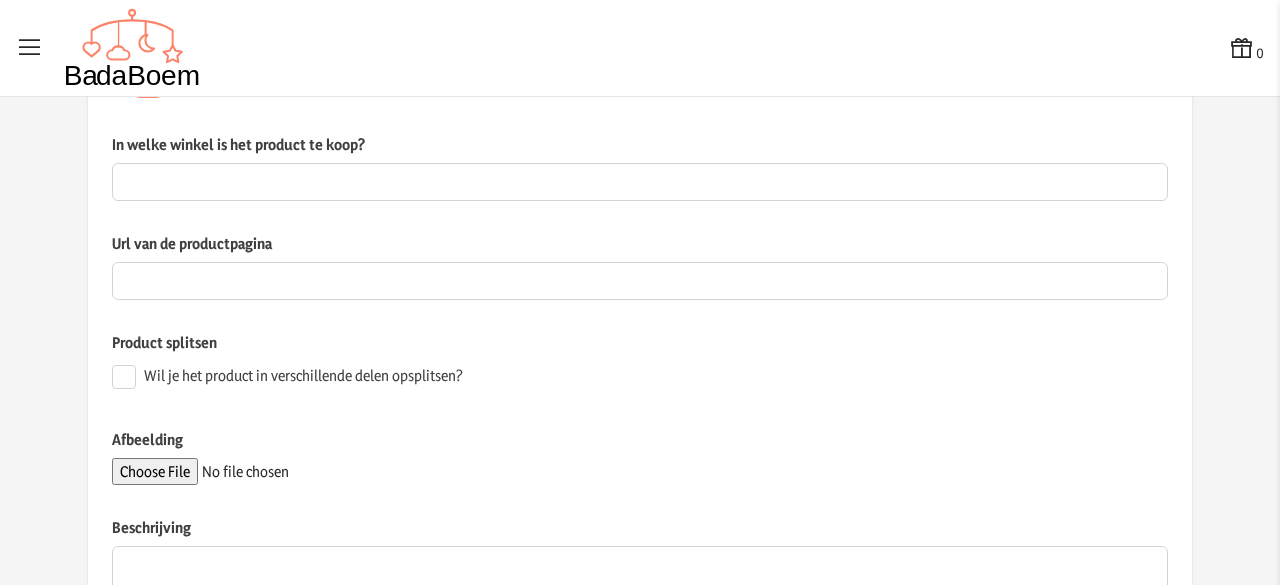 scroll, scrollTop: 292, scrollLeft: 0, axis: vertical 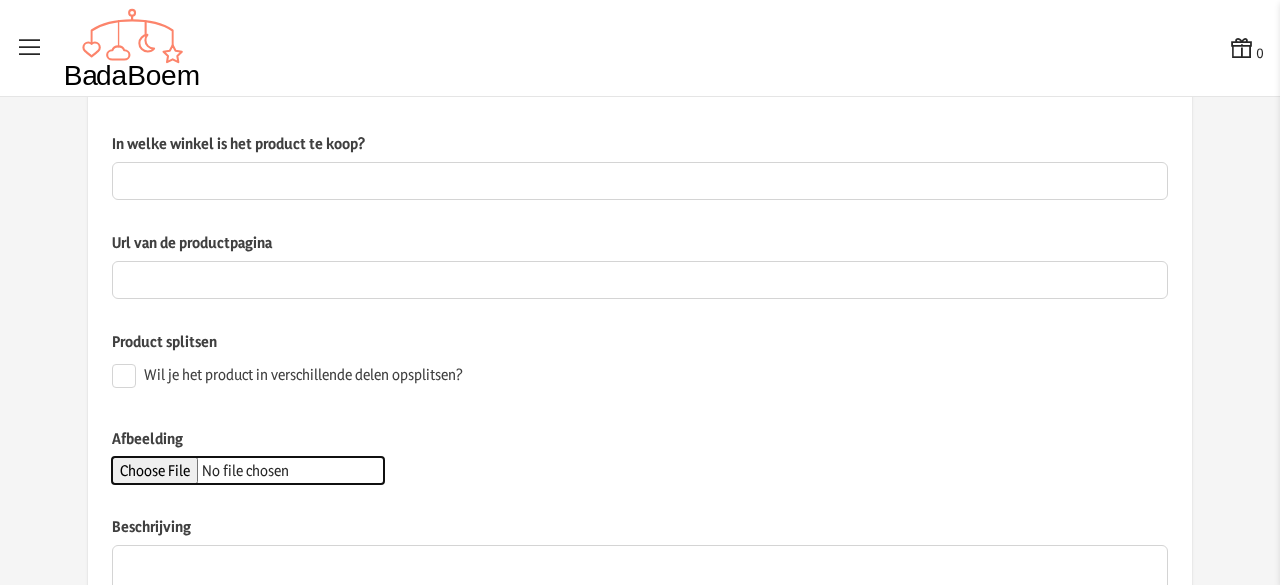 click on "Afbeelding" at bounding box center (248, 470) 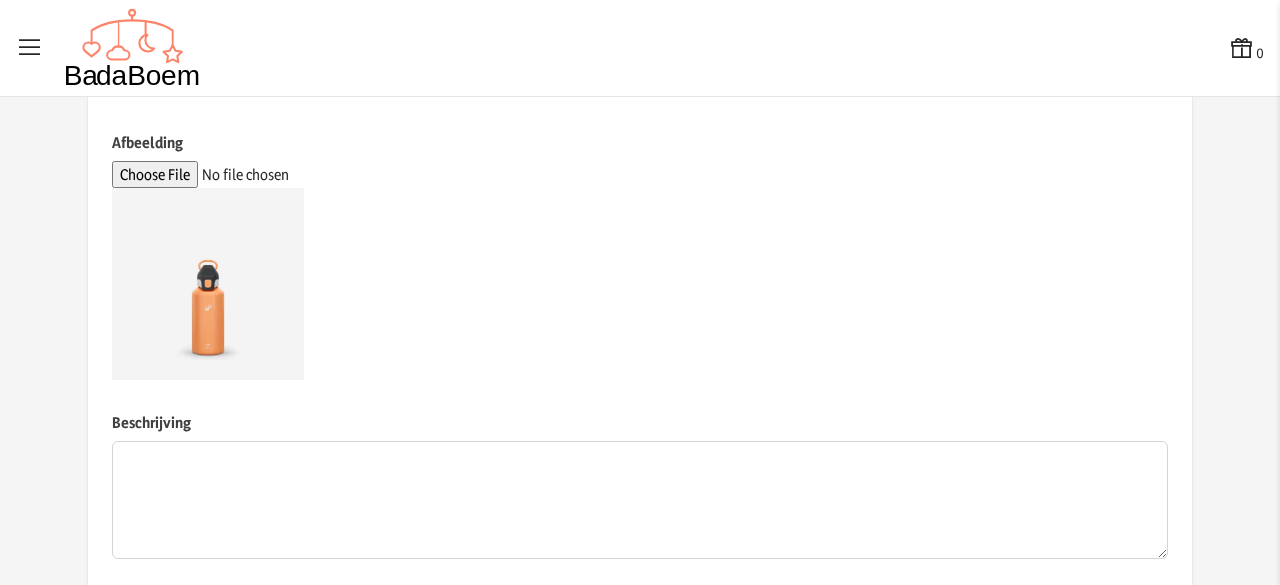 scroll, scrollTop: 589, scrollLeft: 0, axis: vertical 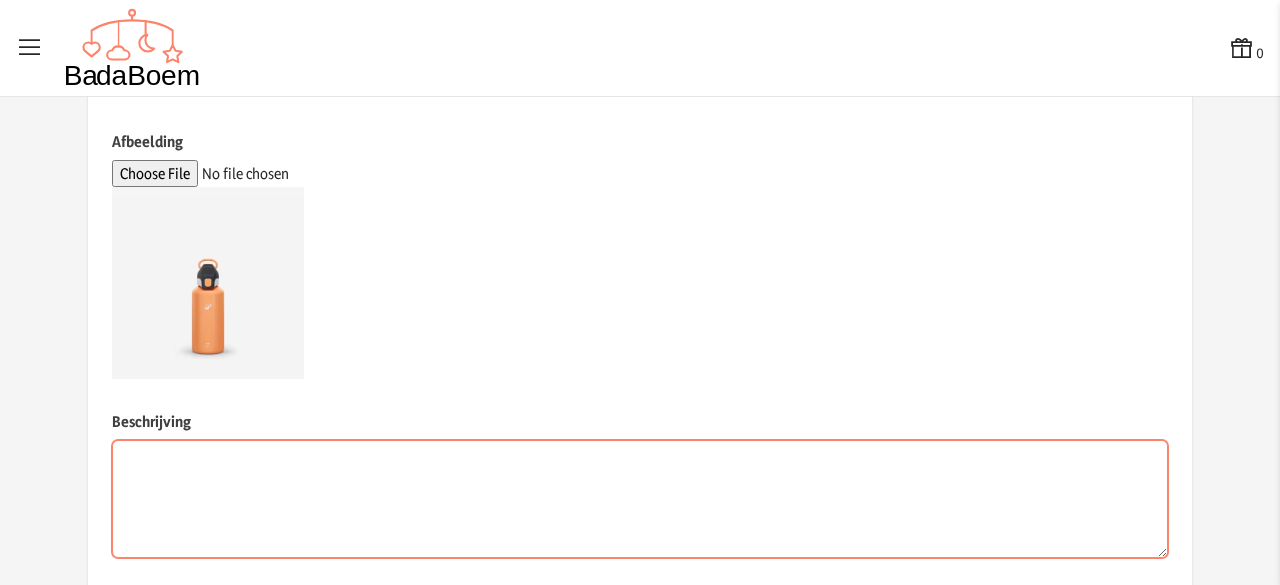 click on "Beschrijving" at bounding box center (640, 499) 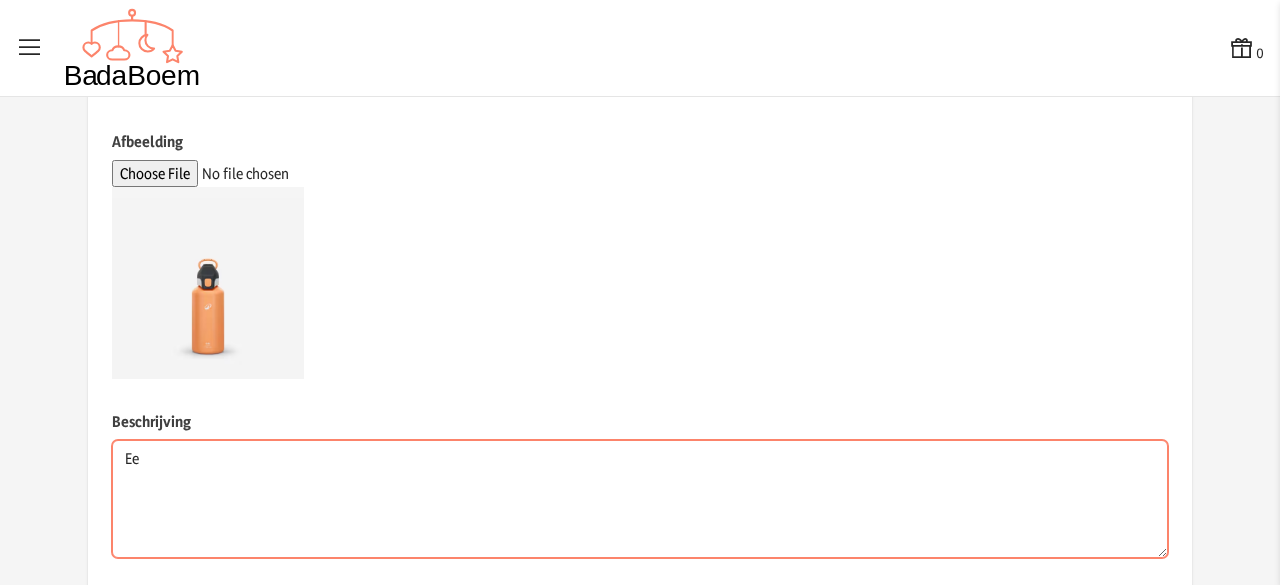type on "E" 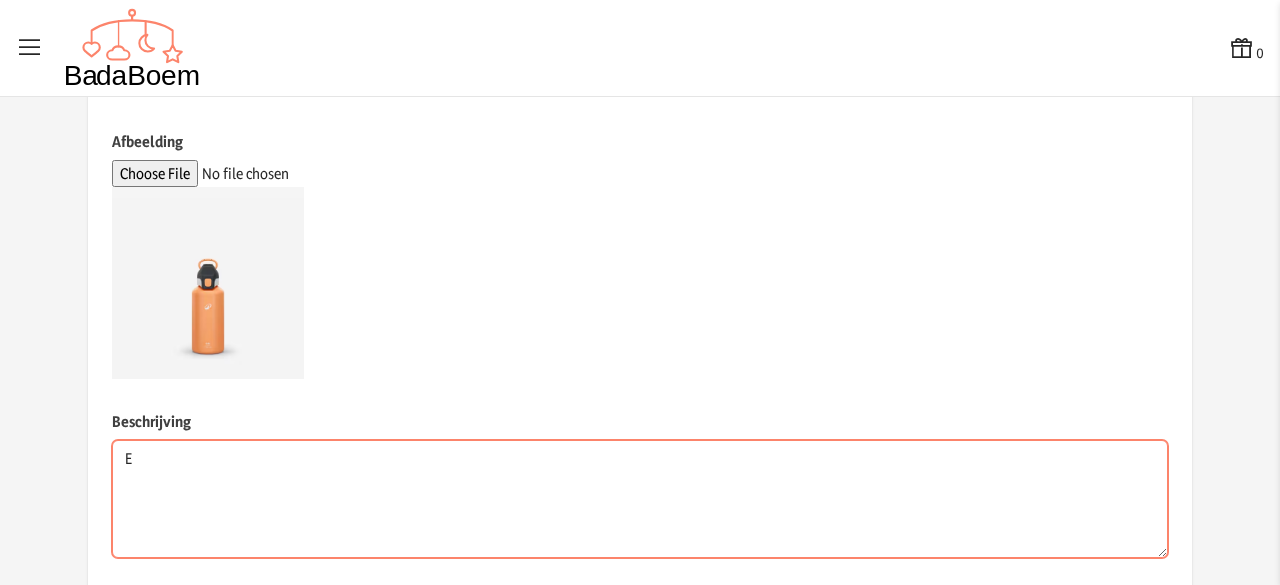 type 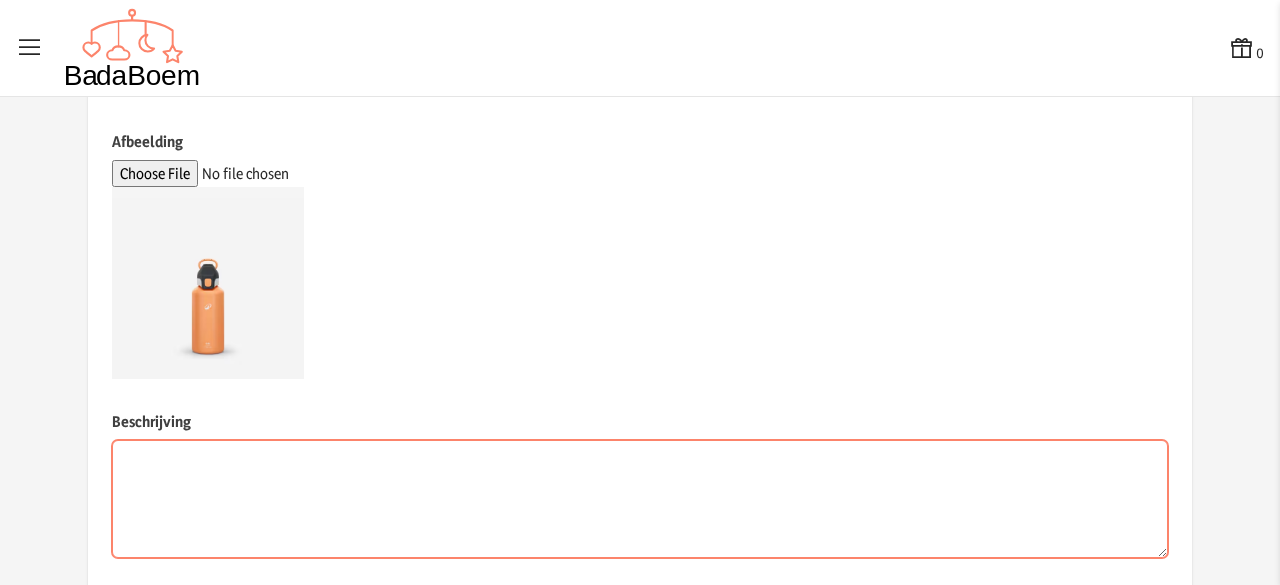 scroll, scrollTop: 692, scrollLeft: 0, axis: vertical 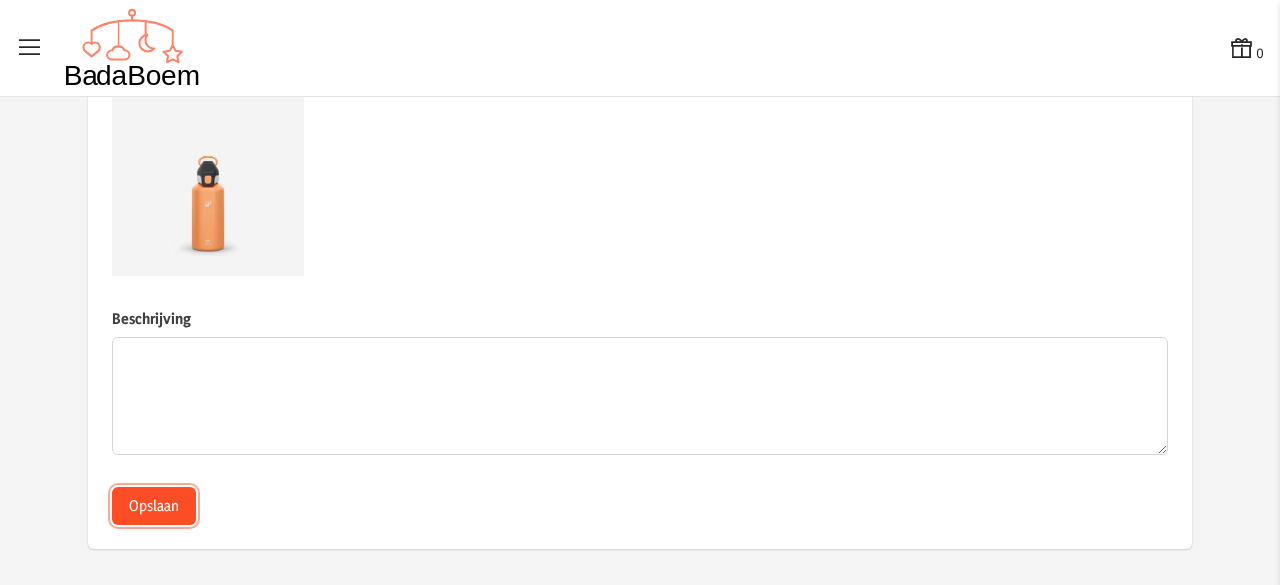 click on "Opslaan" 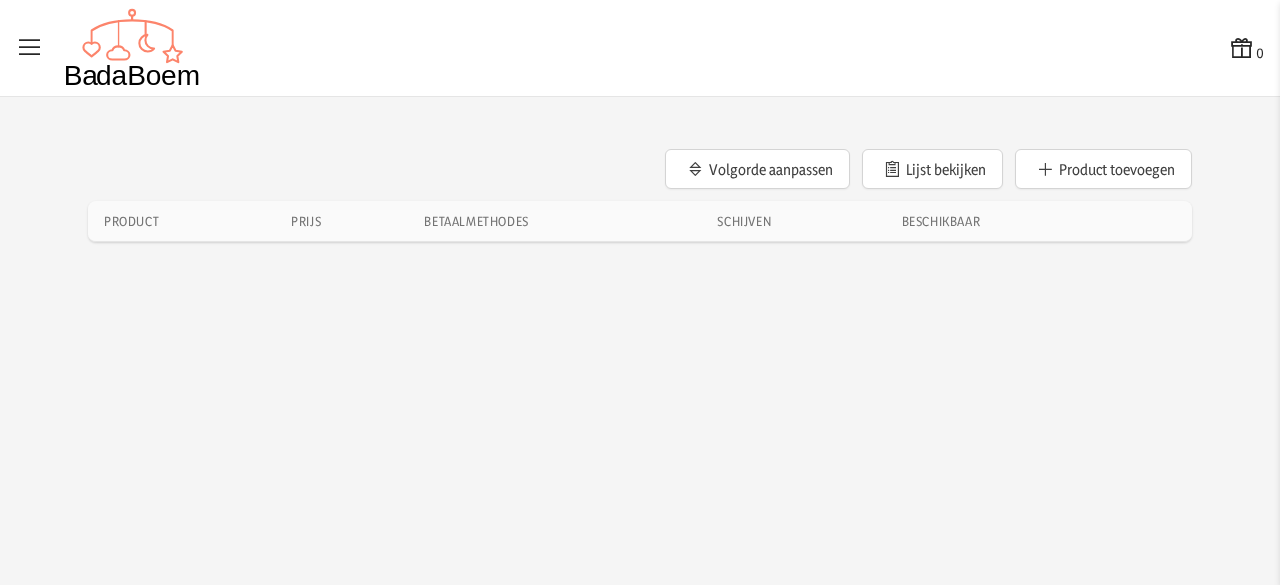 scroll, scrollTop: 0, scrollLeft: 0, axis: both 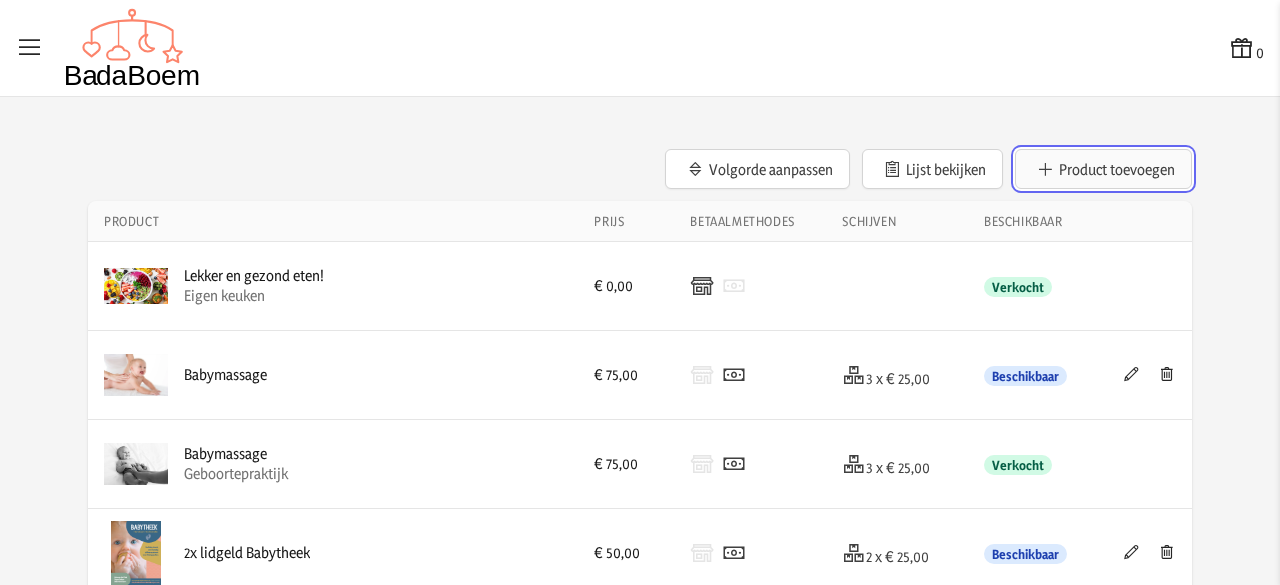 click on "Product toevoegen" 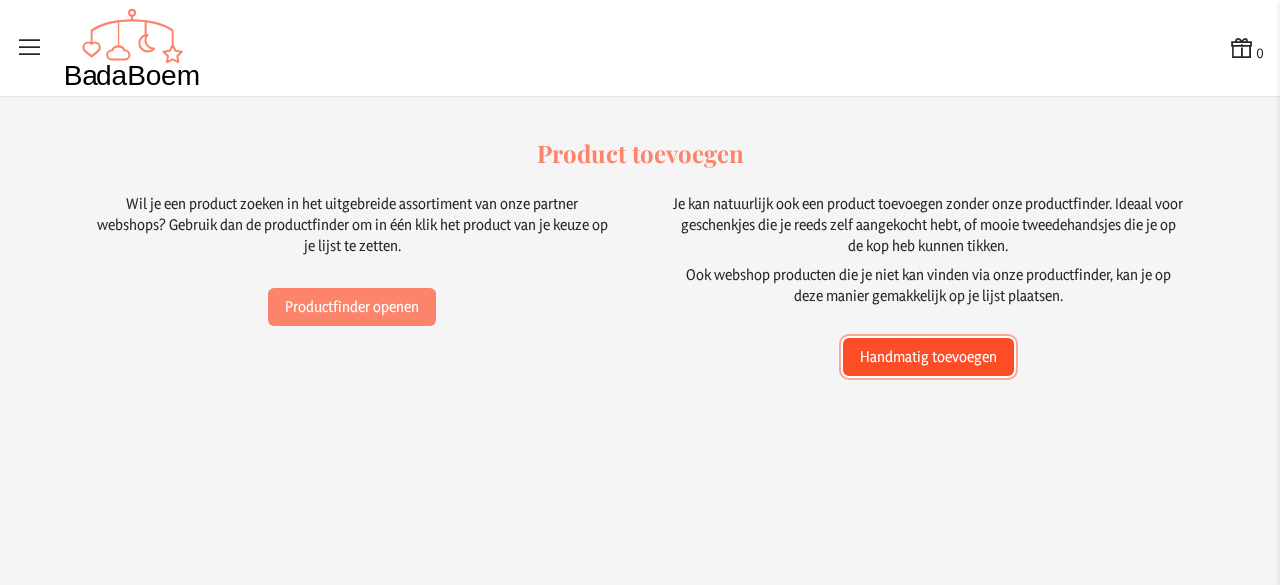click on "Handmatig toevoegen" 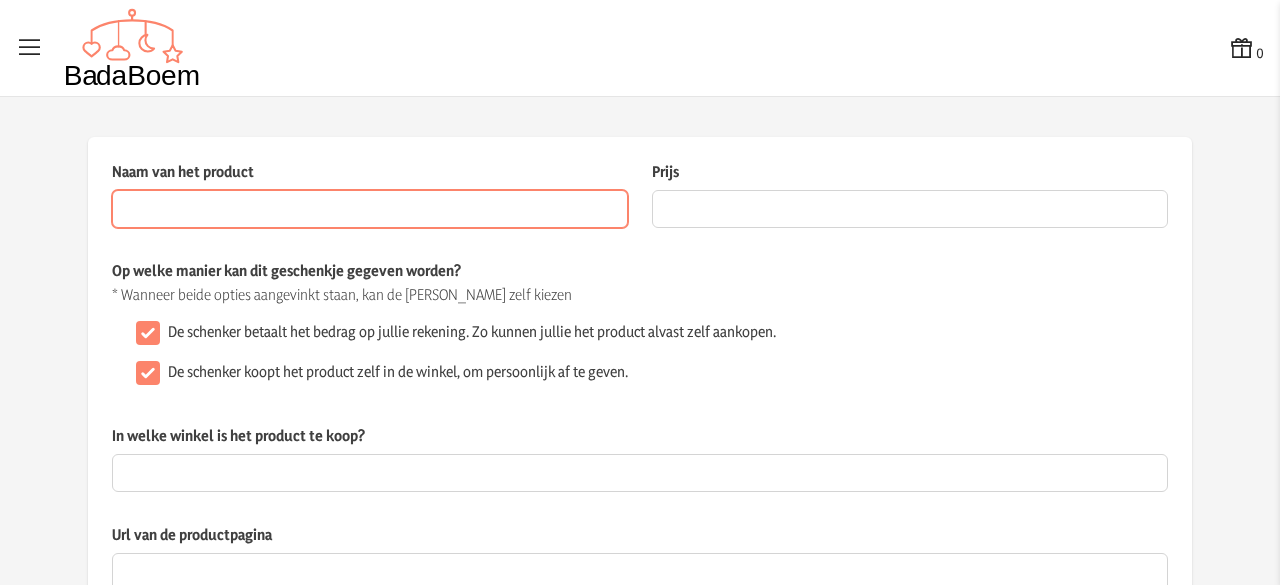 click on "Naam van het product" at bounding box center [370, 209] 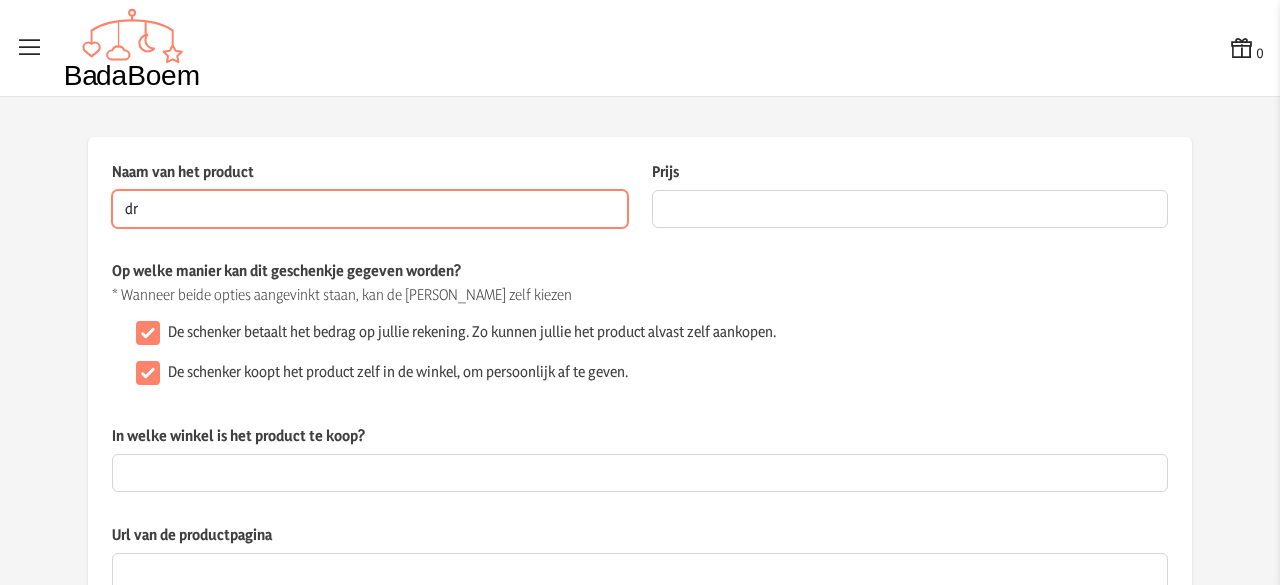 type on "d" 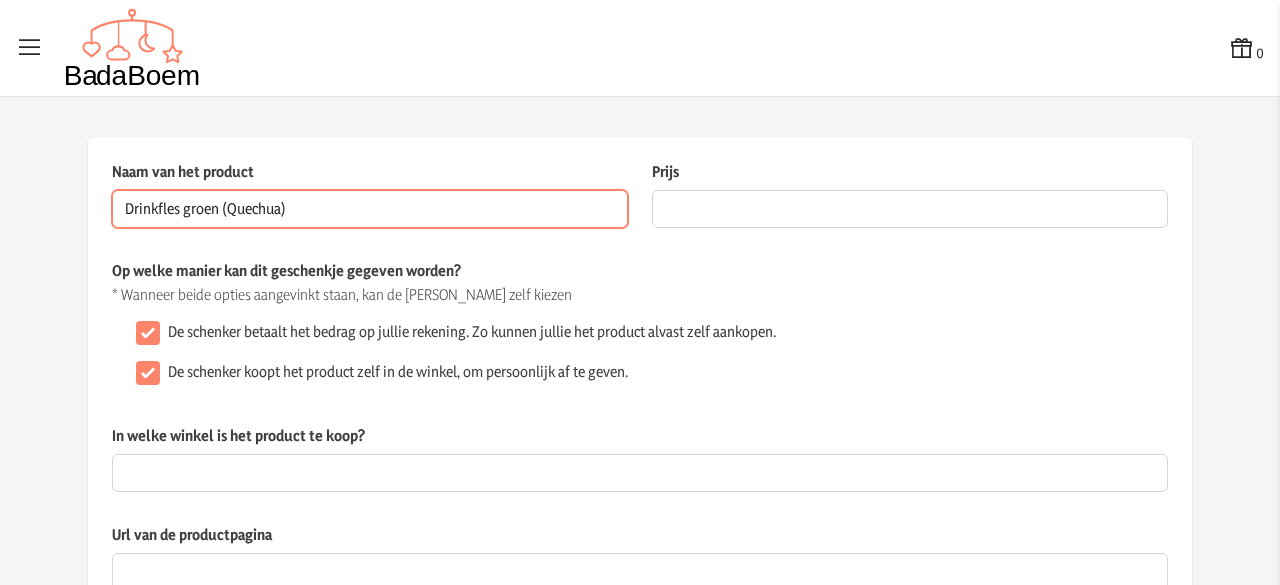type on "Drinkfles groen (Quechua)" 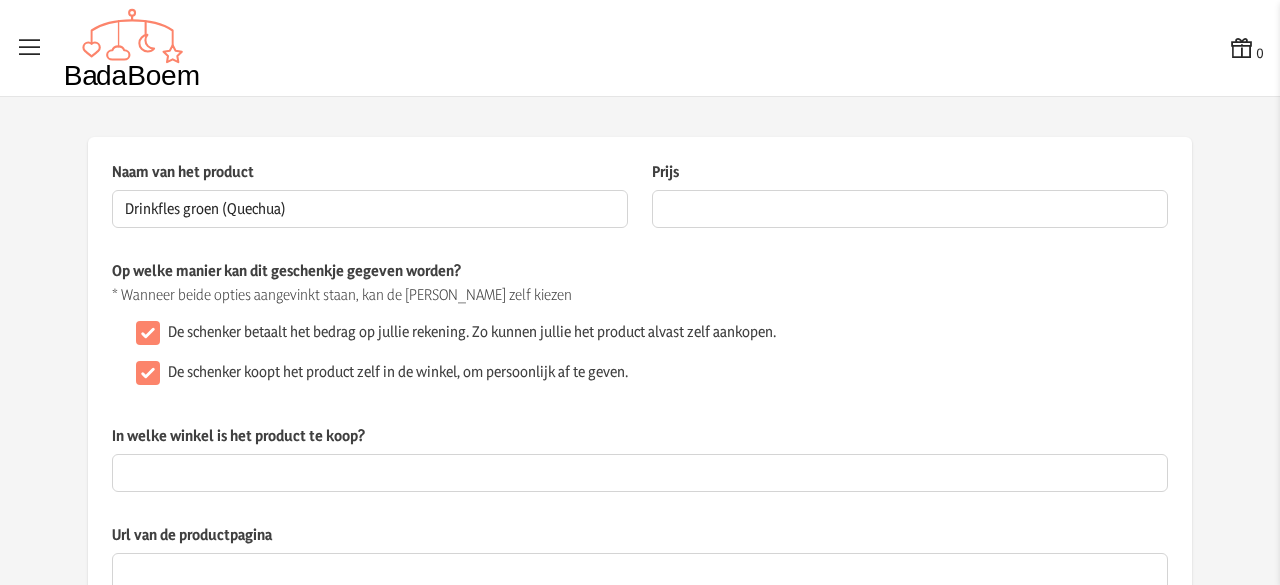 click on "Prijs" 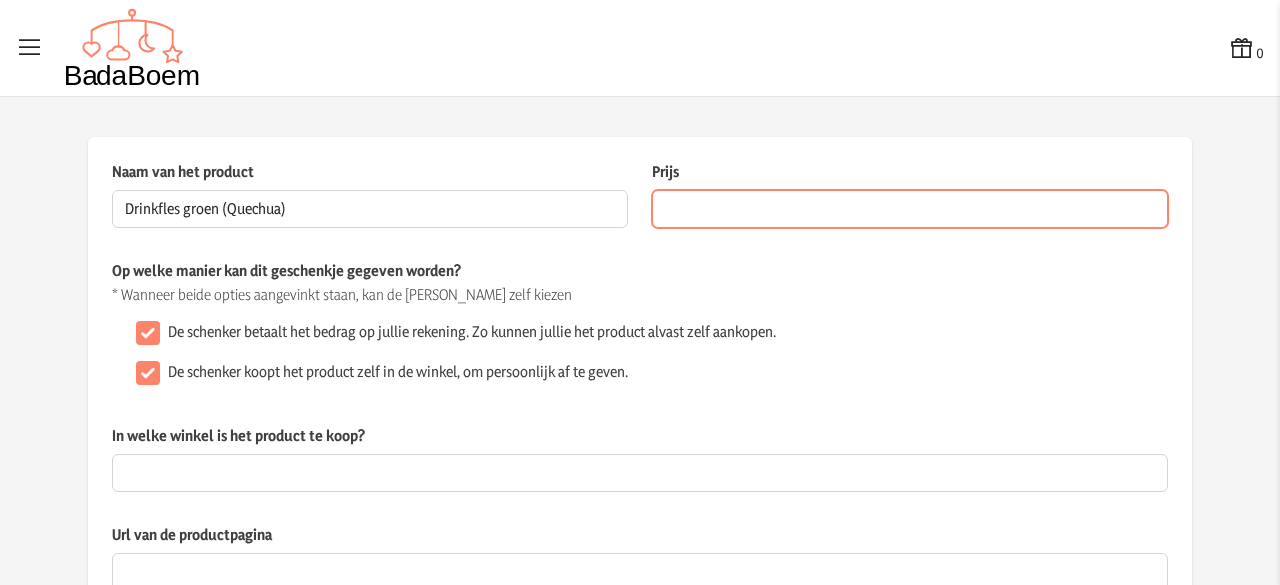 click on "Prijs" at bounding box center [910, 209] 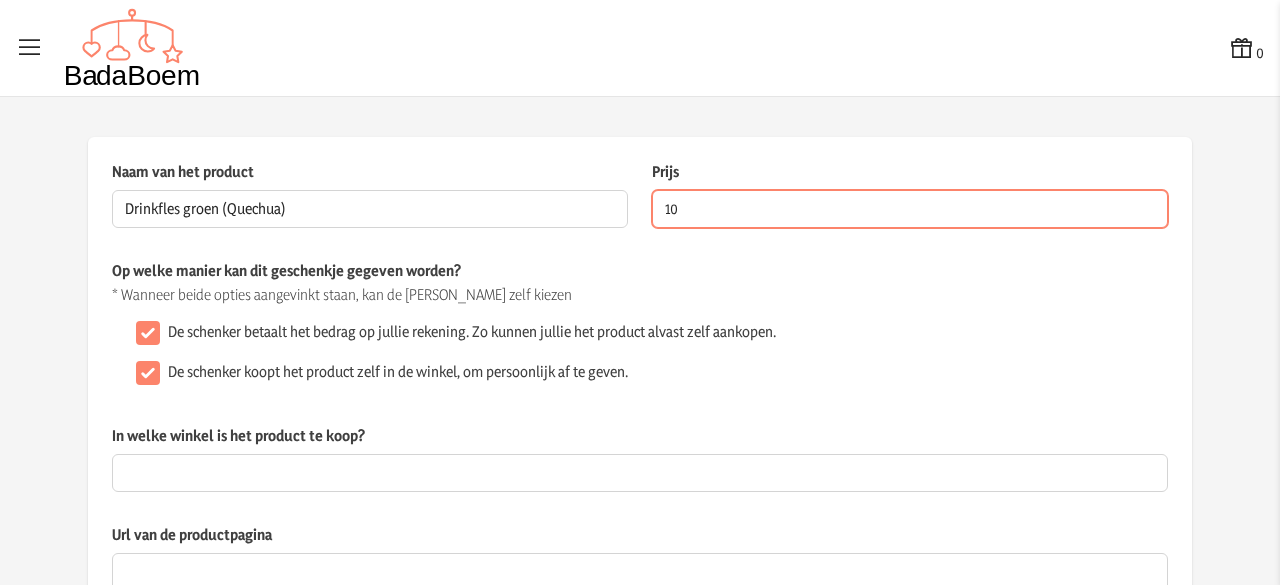 scroll, scrollTop: 87, scrollLeft: 0, axis: vertical 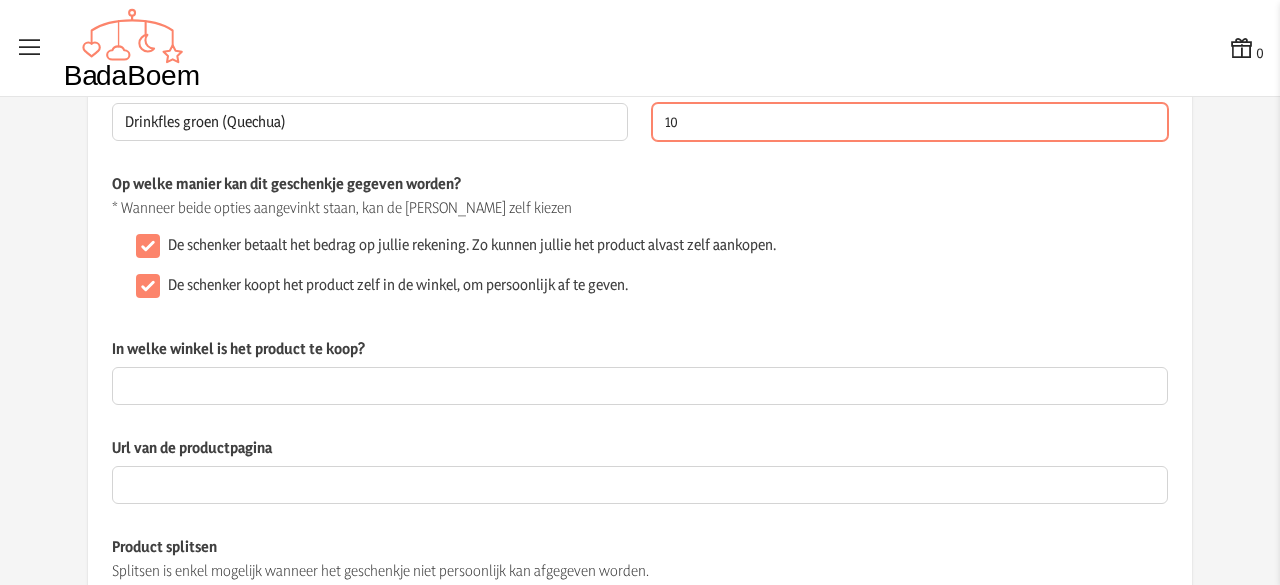 type on "10" 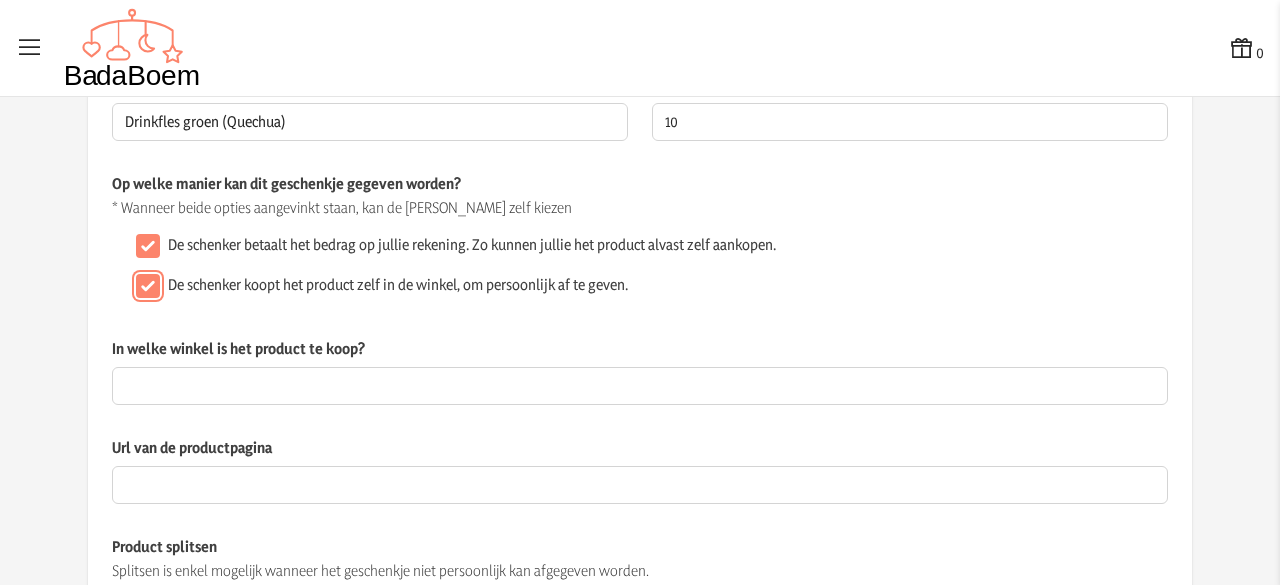 click on "De schenker koopt het product zelf in de winkel, om persoonlijk af te geven." at bounding box center (148, 286) 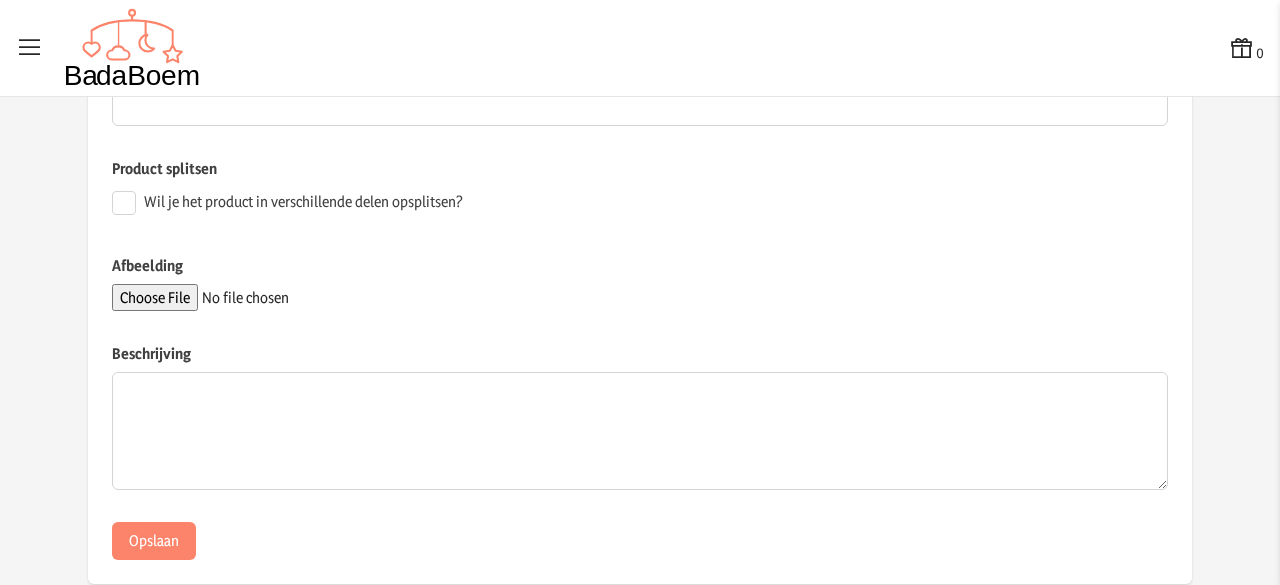 scroll, scrollTop: 471, scrollLeft: 0, axis: vertical 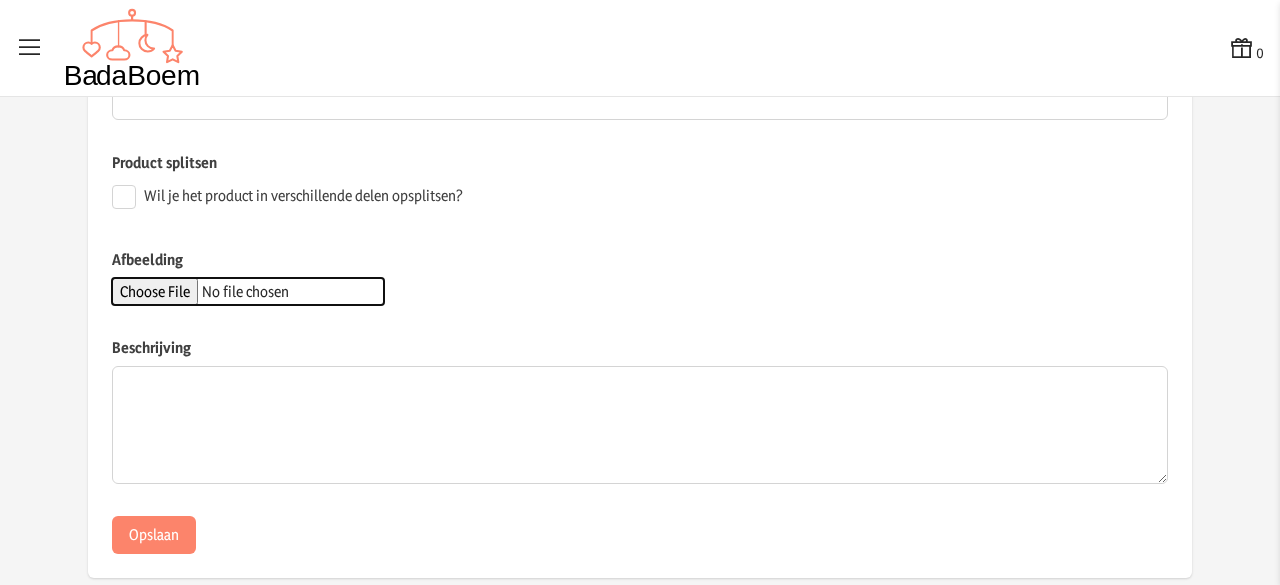click on "Afbeelding" at bounding box center (248, 291) 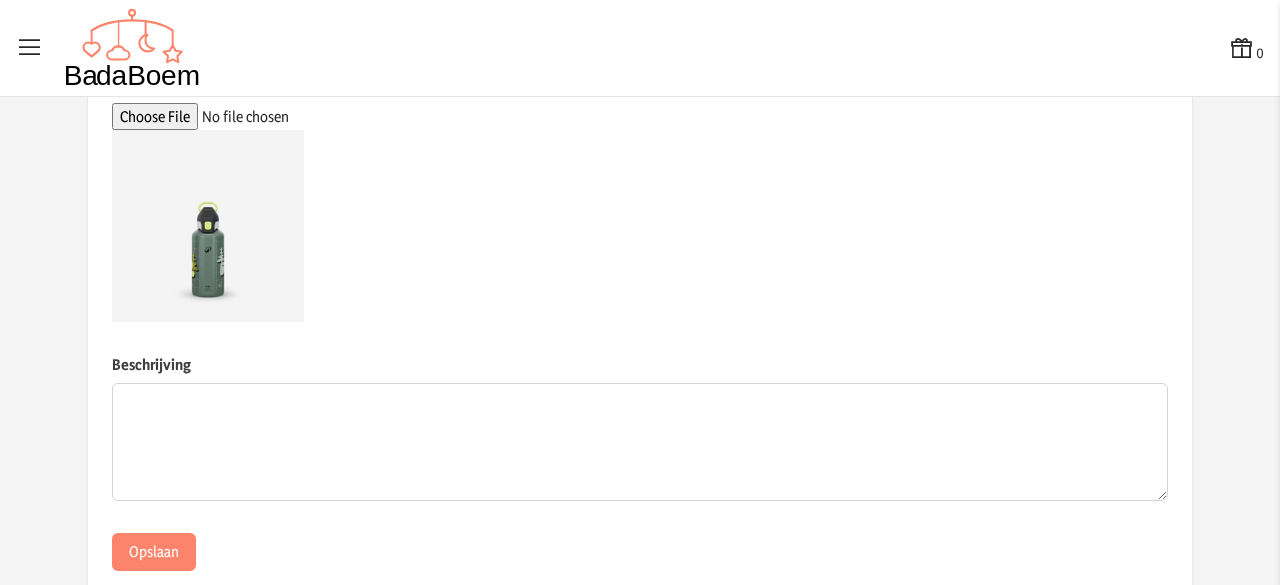 scroll, scrollTop: 692, scrollLeft: 0, axis: vertical 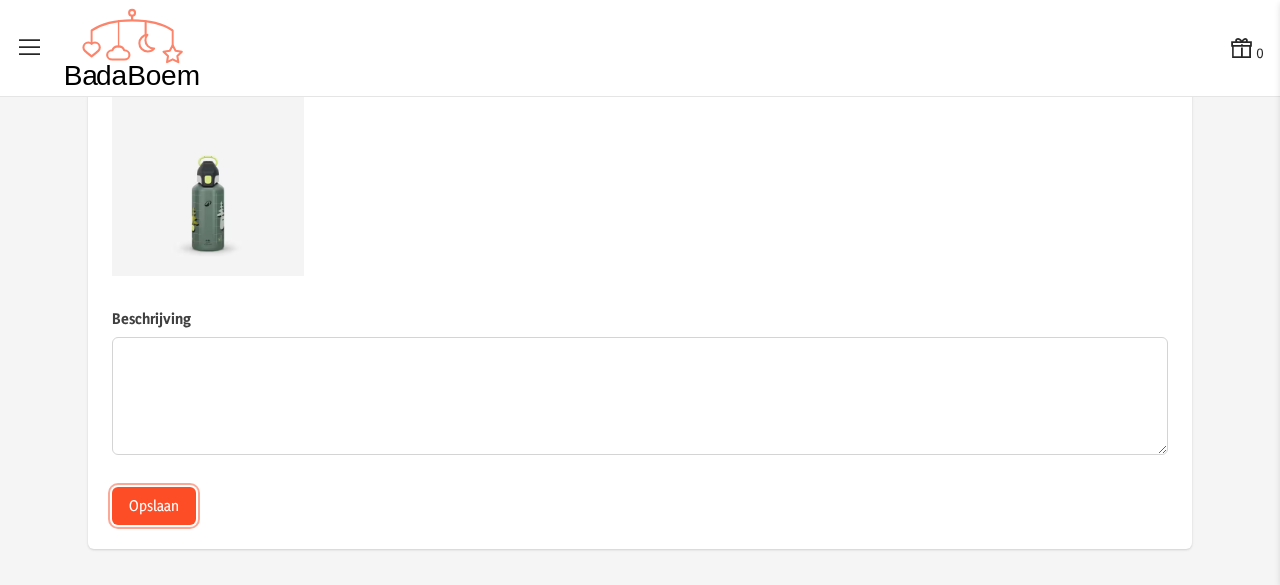click on "Opslaan" 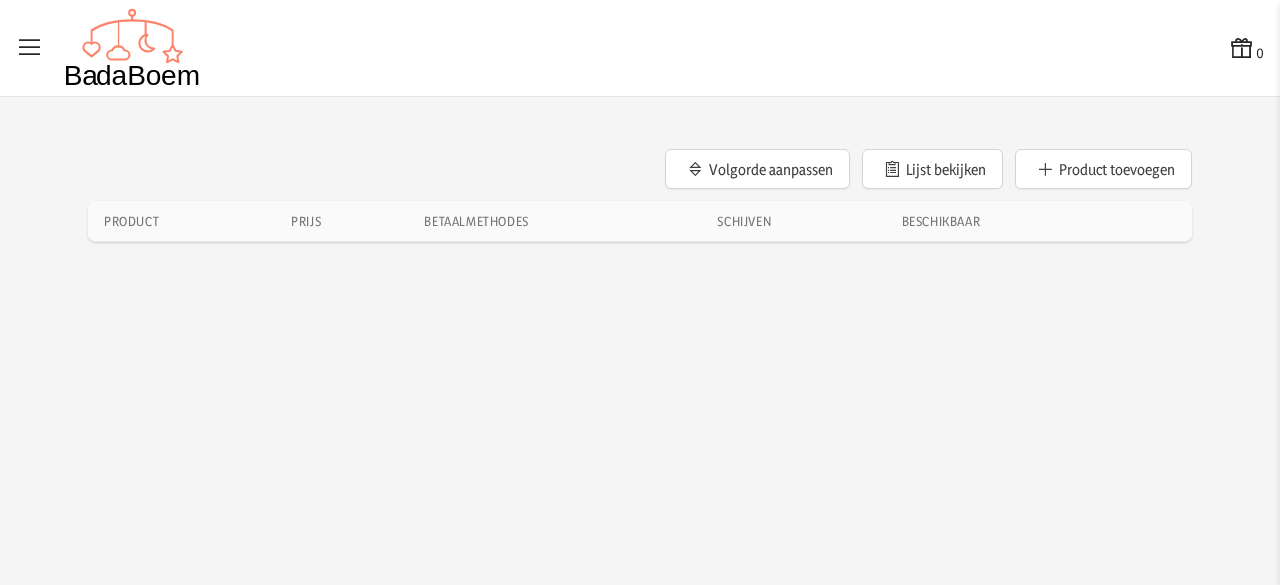 scroll, scrollTop: 0, scrollLeft: 0, axis: both 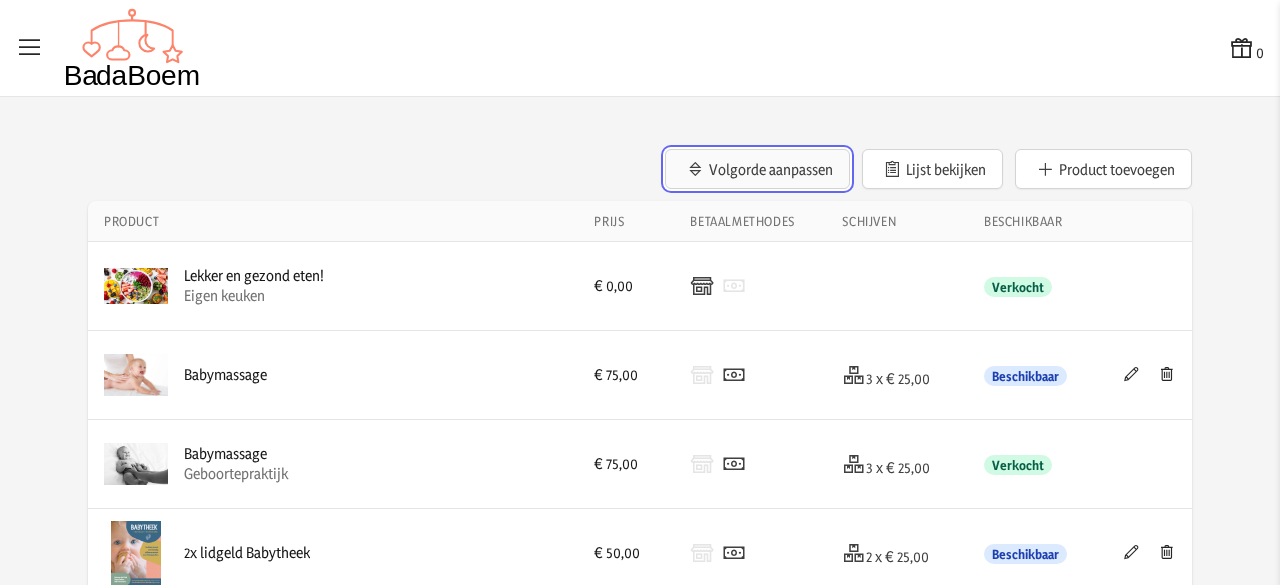 click on "Volgorde aanpassen" 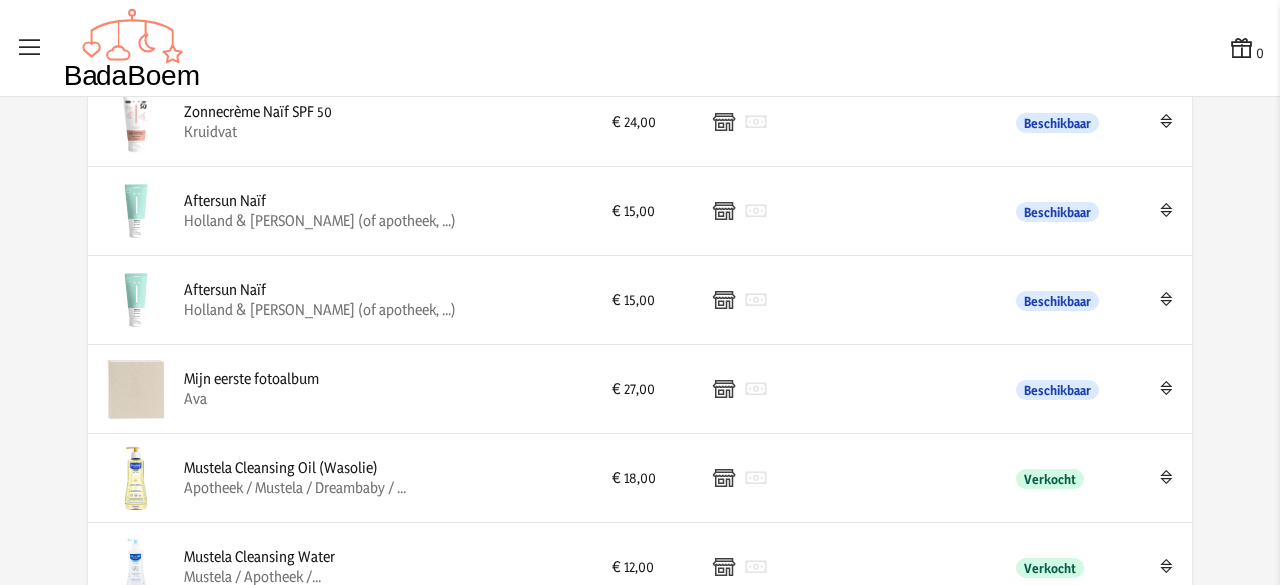 scroll, scrollTop: 2855, scrollLeft: 0, axis: vertical 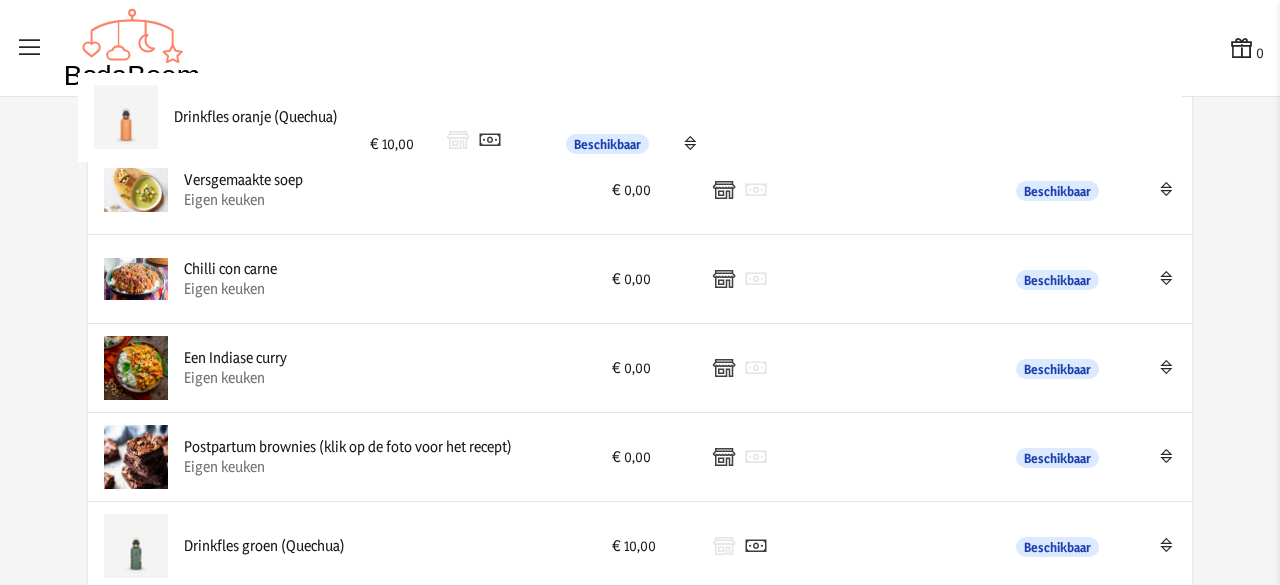 drag, startPoint x: 1162, startPoint y: 449, endPoint x: 1160, endPoint y: 122, distance: 327.0061 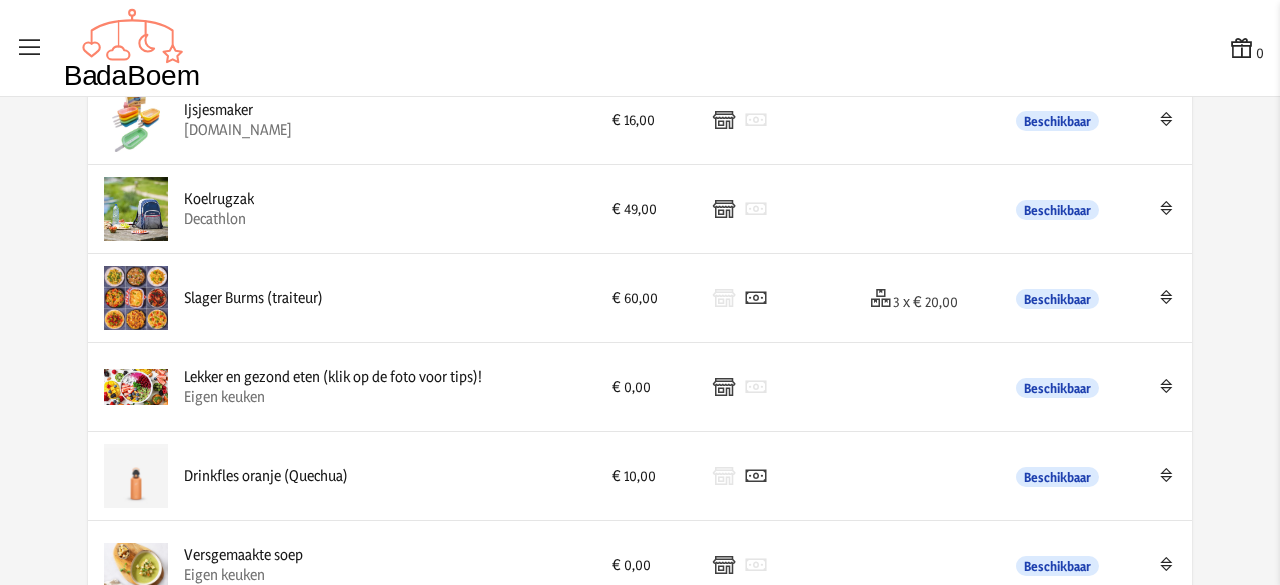 scroll, scrollTop: 2465, scrollLeft: 0, axis: vertical 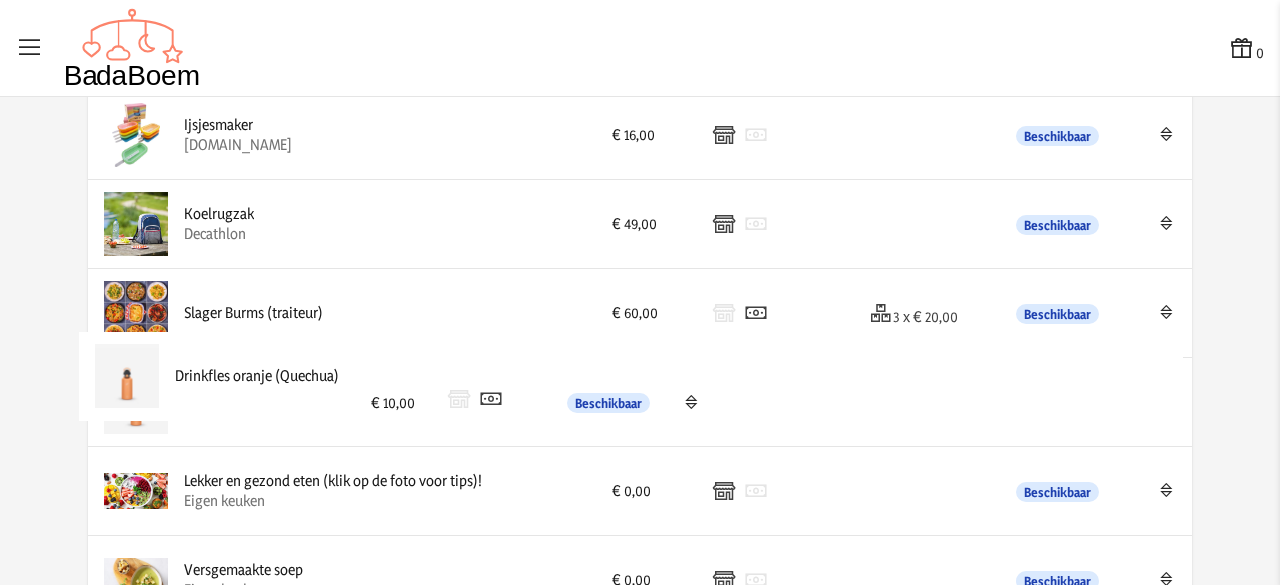 drag, startPoint x: 1156, startPoint y: 486, endPoint x: 1155, endPoint y: 381, distance: 105.00476 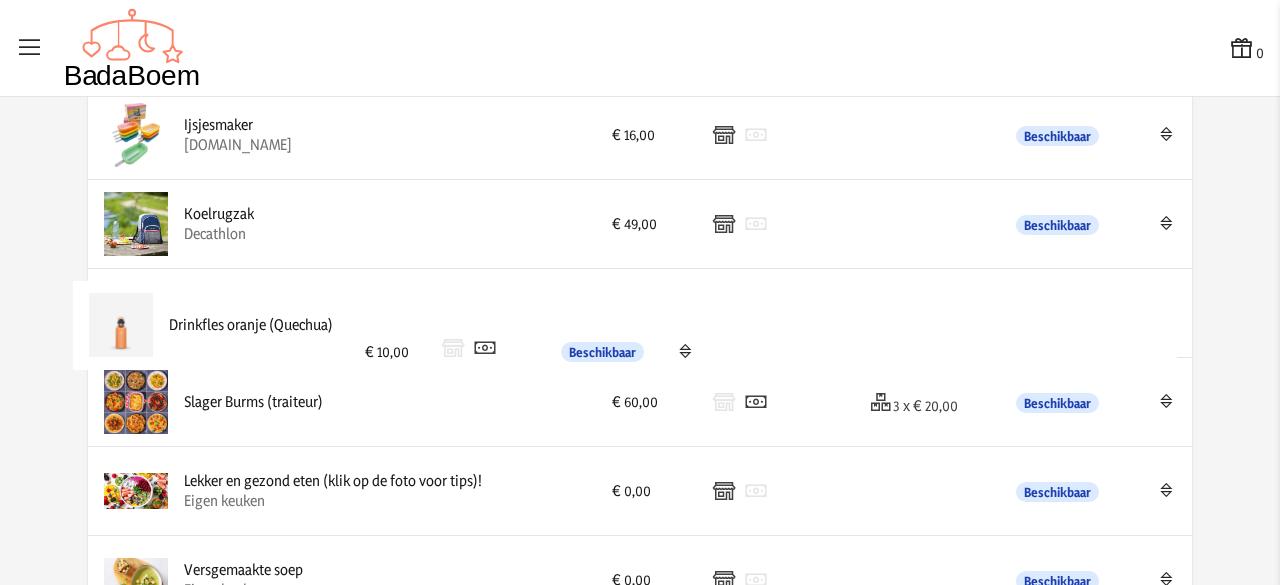 drag, startPoint x: 1156, startPoint y: 387, endPoint x: 1149, endPoint y: 311, distance: 76.321686 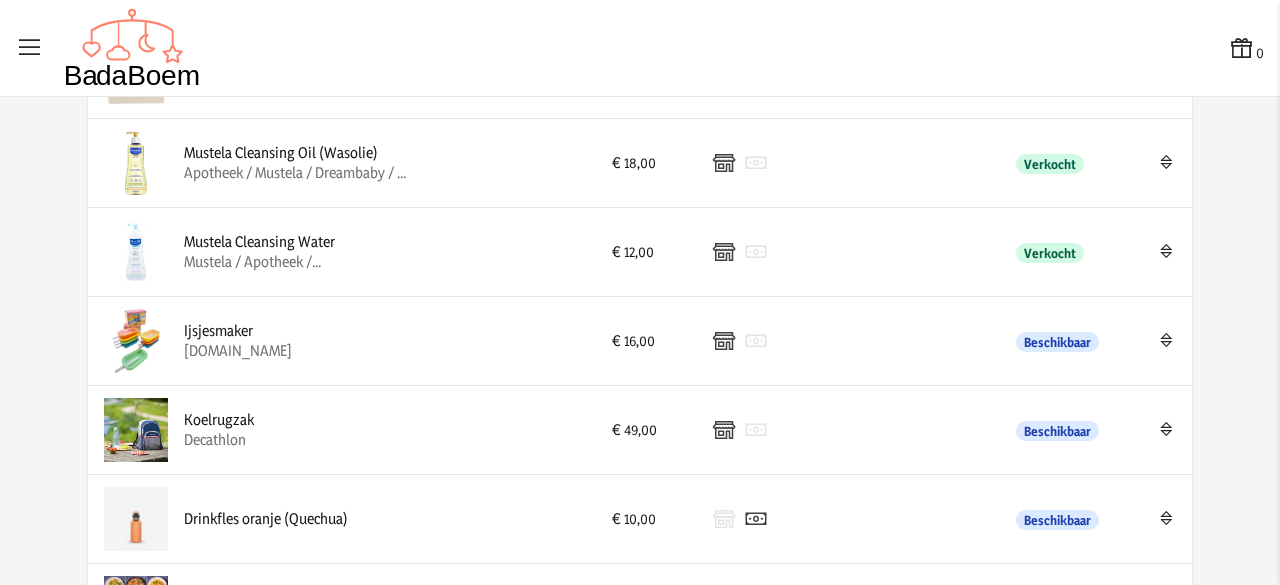 scroll, scrollTop: 2261, scrollLeft: 0, axis: vertical 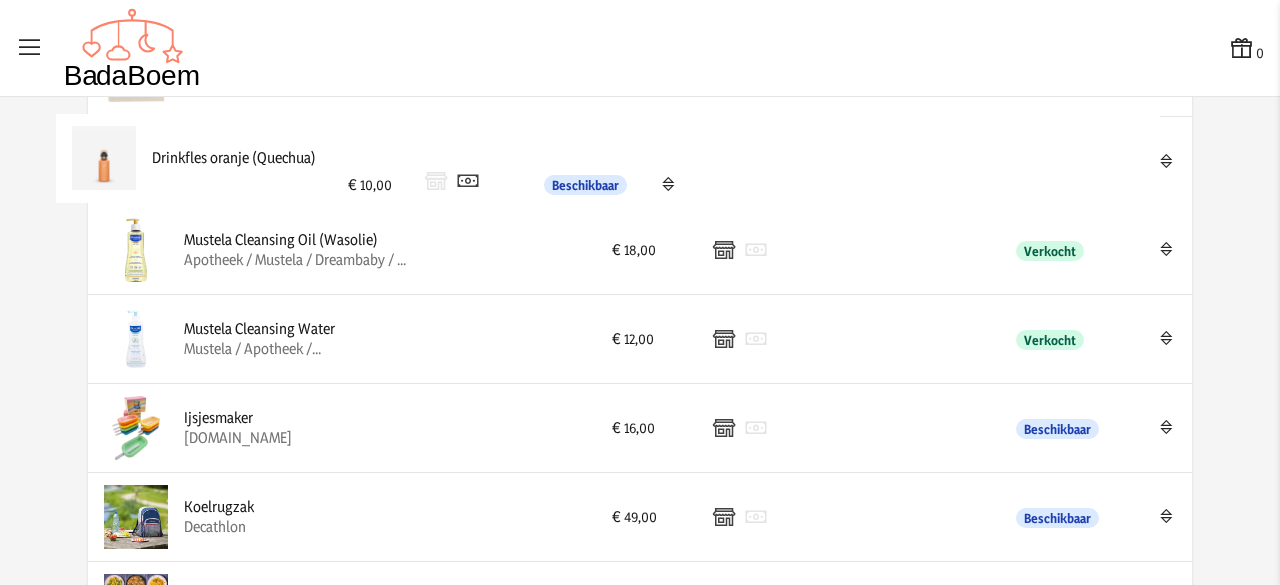 drag, startPoint x: 1160, startPoint y: 505, endPoint x: 1136, endPoint y: 155, distance: 350.8219 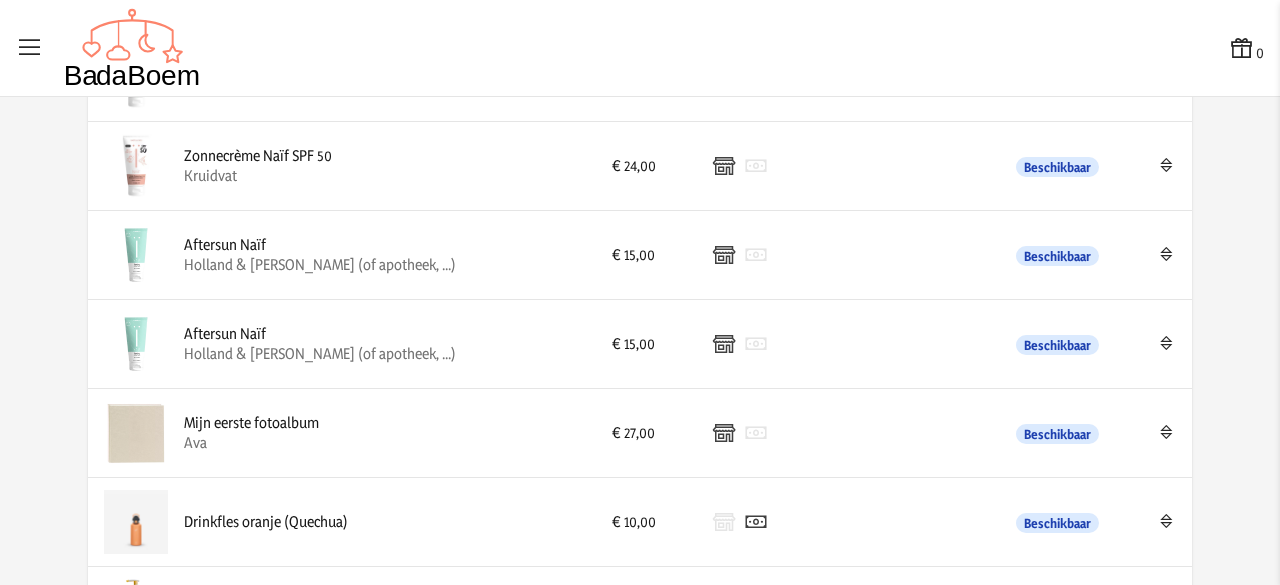 scroll, scrollTop: 1903, scrollLeft: 0, axis: vertical 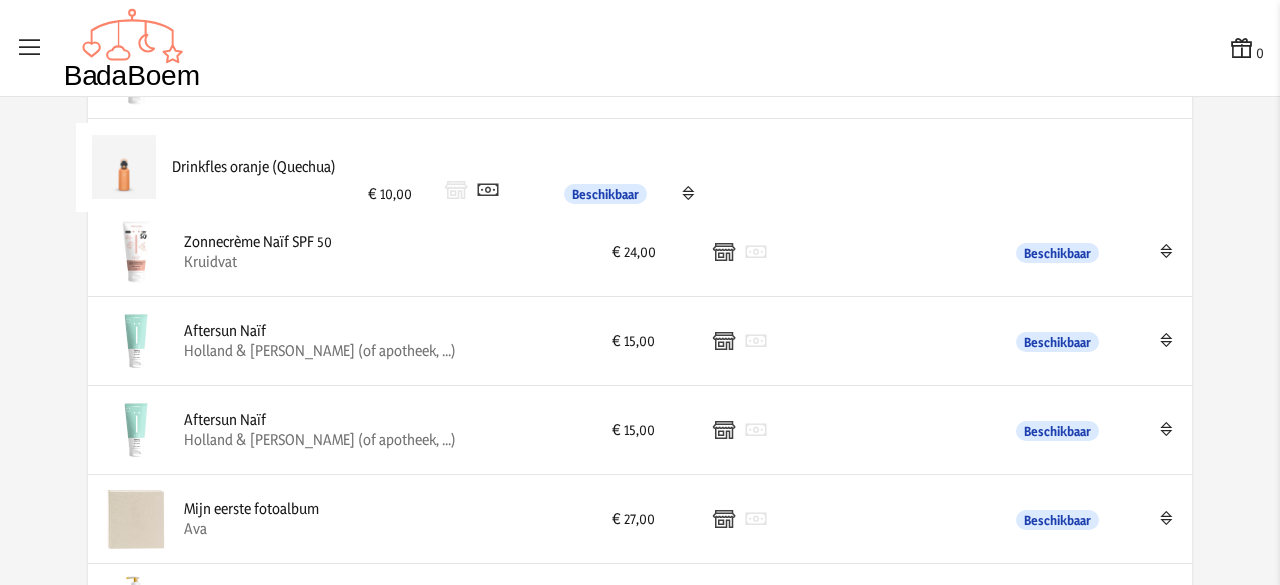 drag, startPoint x: 1156, startPoint y: 505, endPoint x: 1152, endPoint y: 163, distance: 342.02338 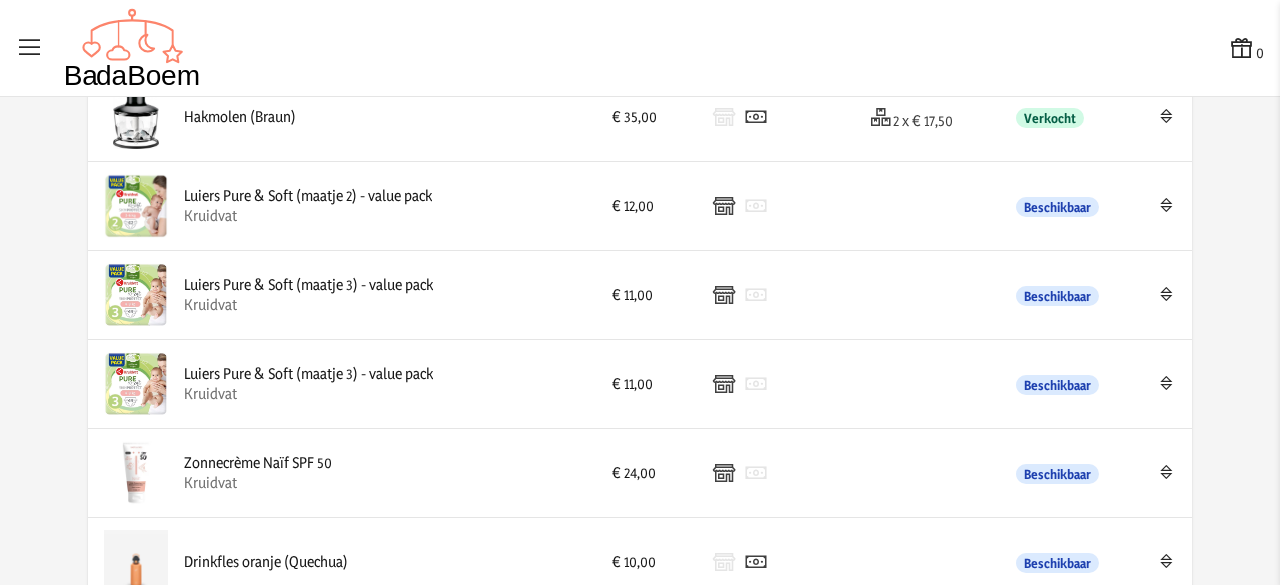 scroll, scrollTop: 1504, scrollLeft: 0, axis: vertical 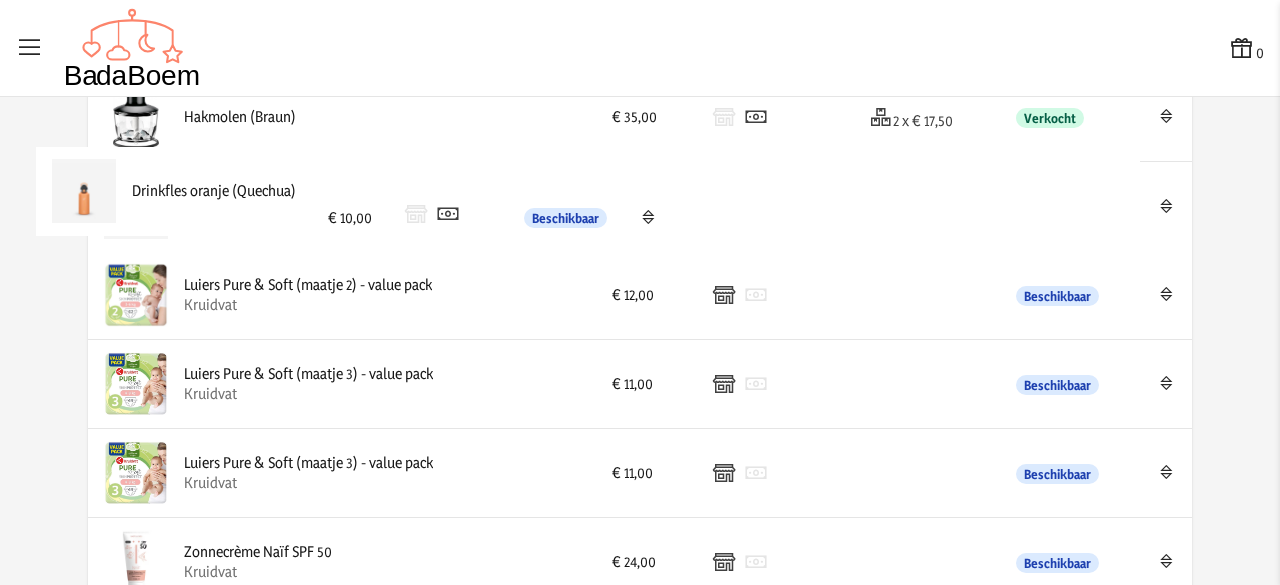 drag, startPoint x: 1156, startPoint y: 557, endPoint x: 1112, endPoint y: 195, distance: 364.6642 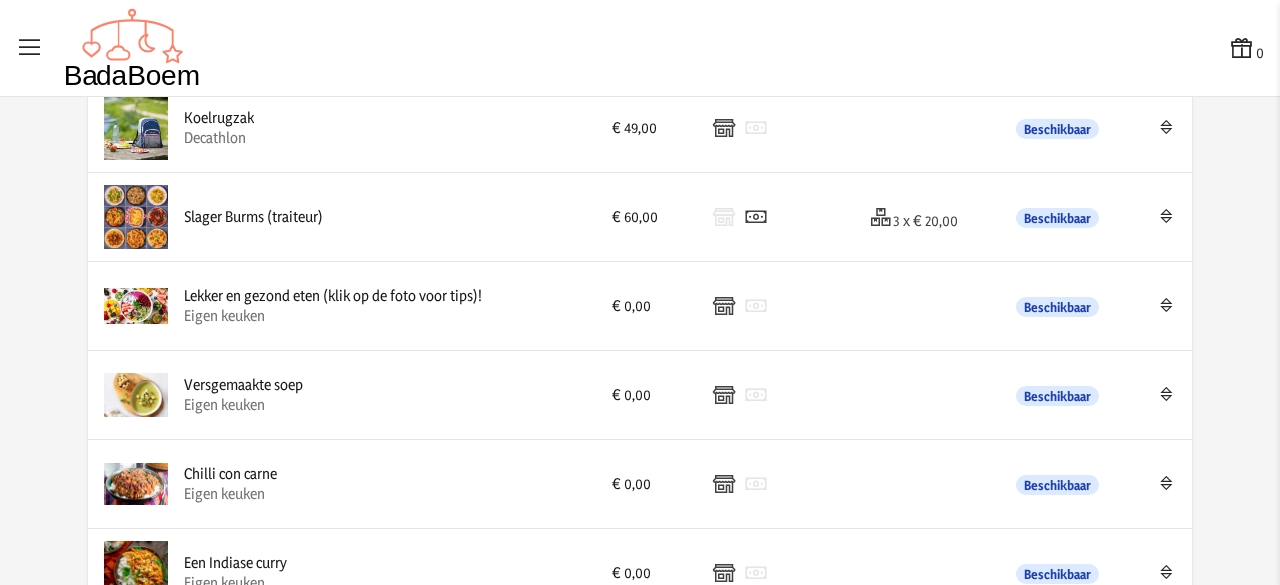 scroll, scrollTop: 2855, scrollLeft: 0, axis: vertical 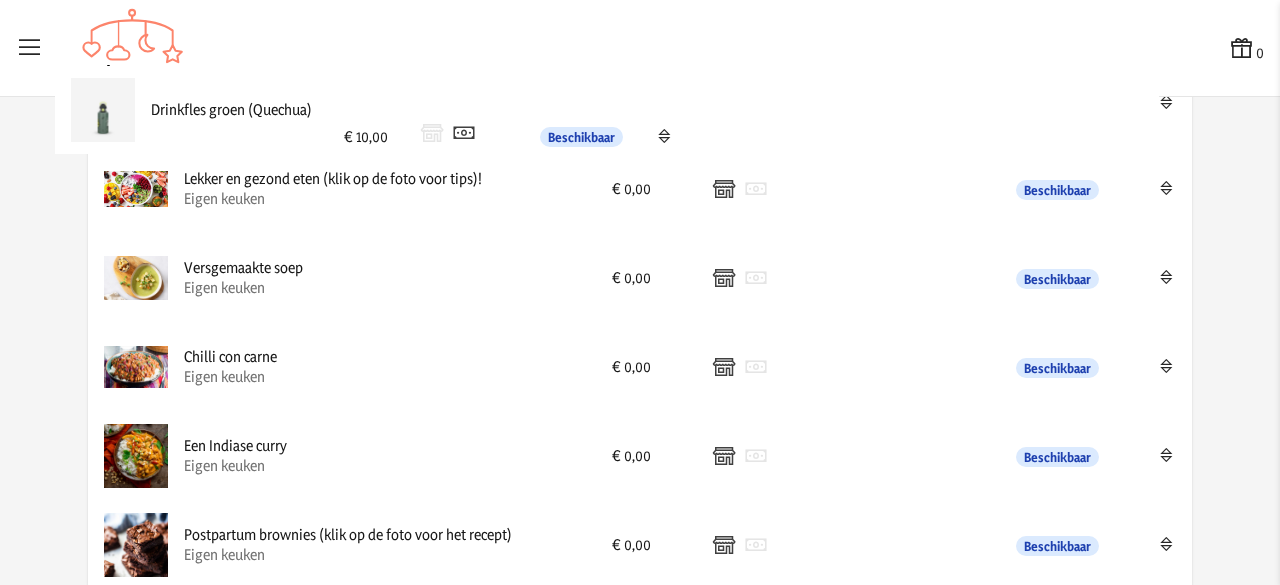 drag, startPoint x: 1160, startPoint y: 537, endPoint x: 1135, endPoint y: 111, distance: 426.73294 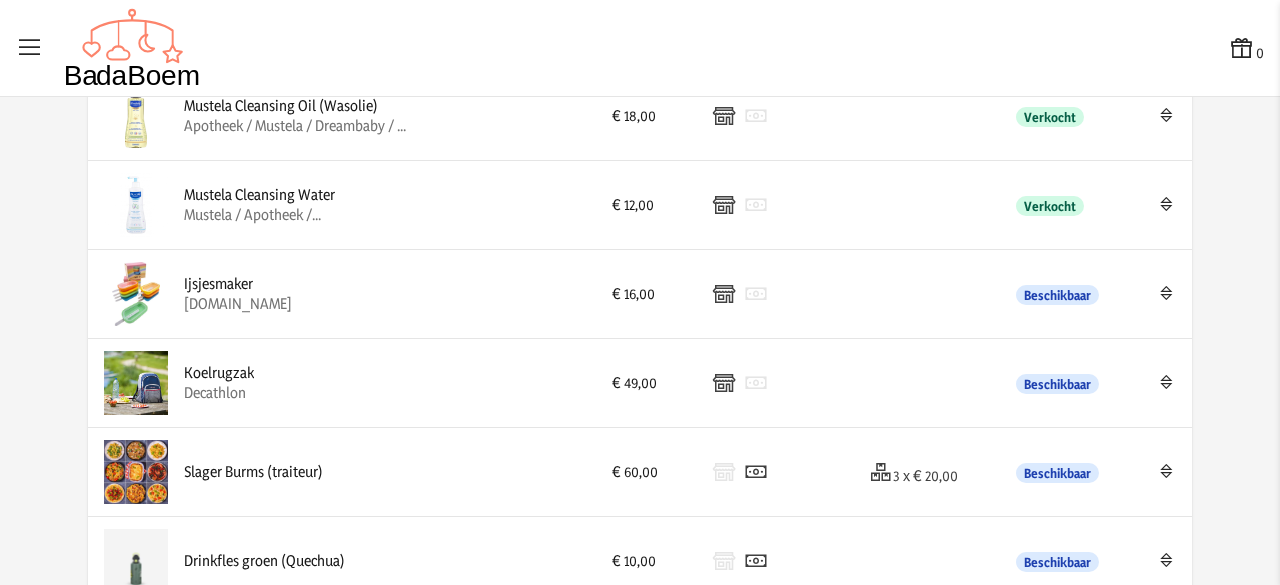 scroll, scrollTop: 2397, scrollLeft: 0, axis: vertical 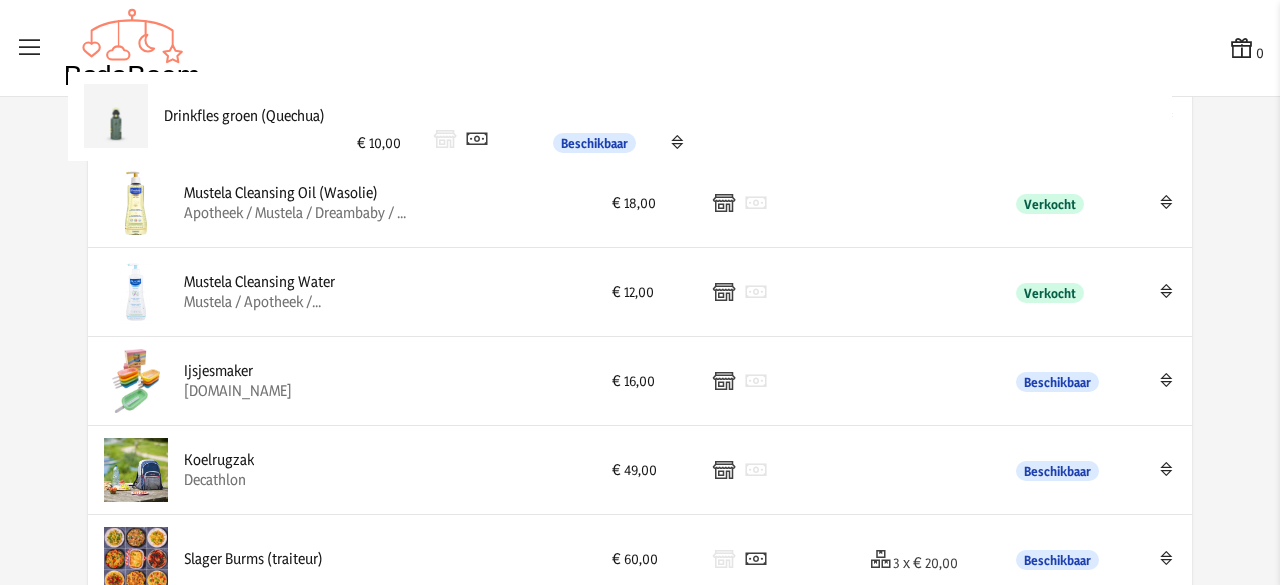 drag, startPoint x: 1158, startPoint y: 562, endPoint x: 1146, endPoint y: 131, distance: 431.16702 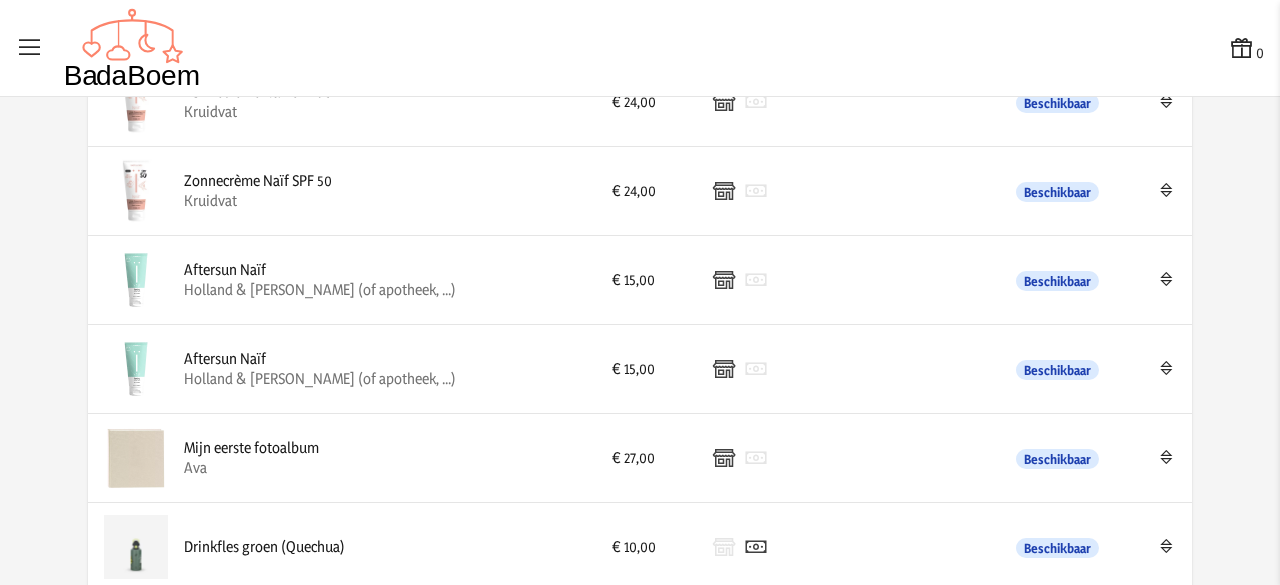 scroll, scrollTop: 1963, scrollLeft: 0, axis: vertical 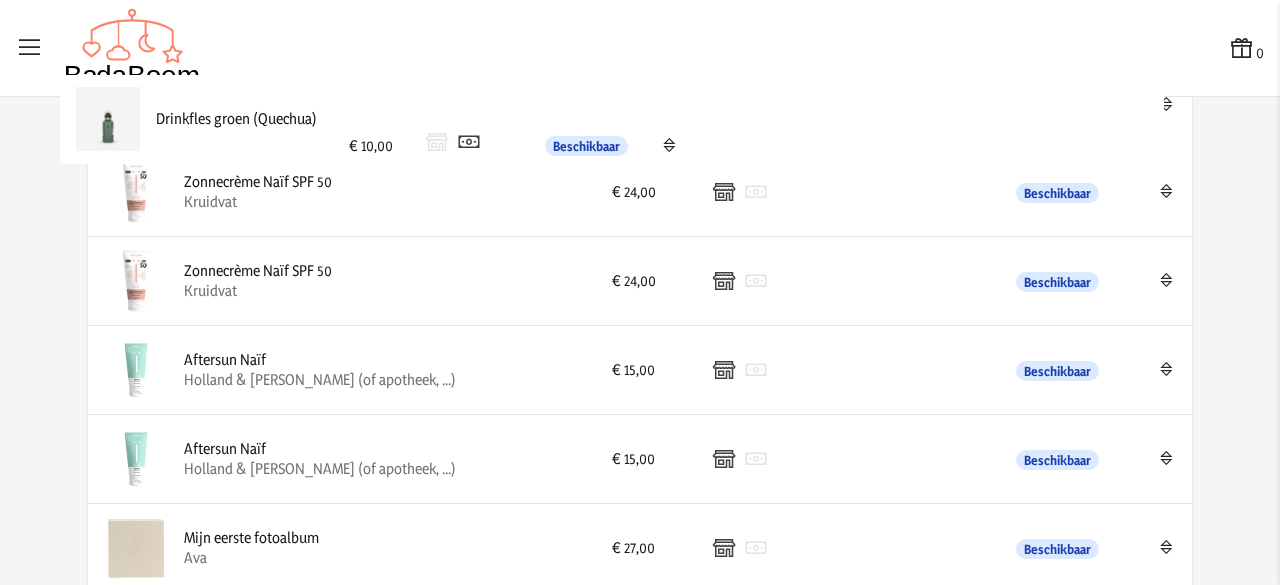 drag, startPoint x: 1158, startPoint y: 541, endPoint x: 1138, endPoint y: 121, distance: 420.47592 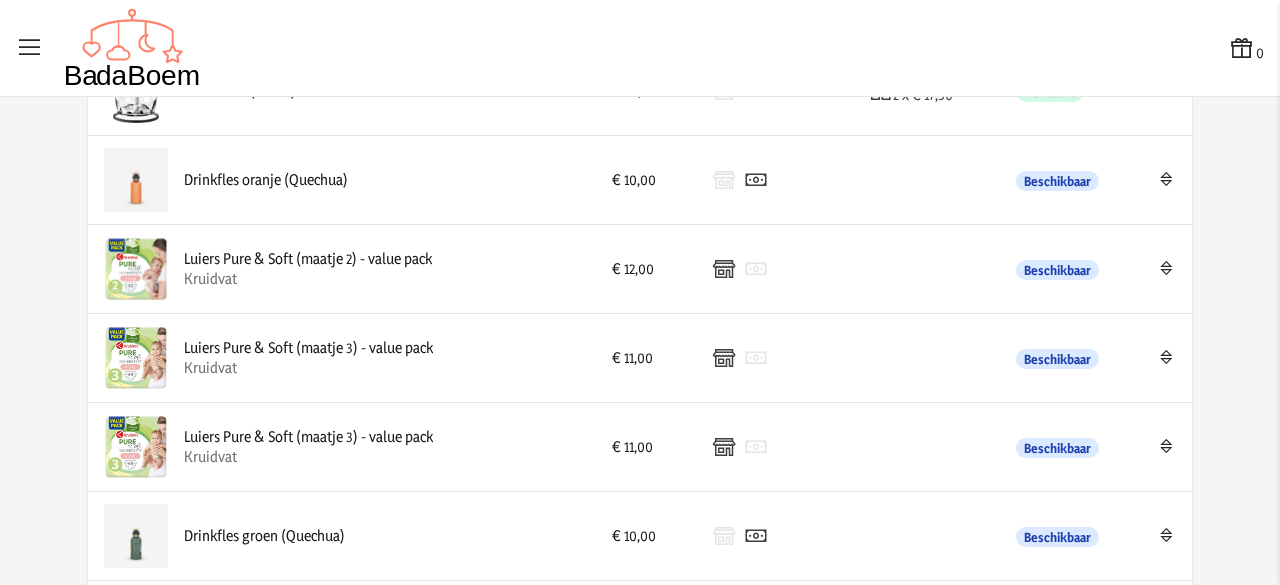 scroll, scrollTop: 1529, scrollLeft: 0, axis: vertical 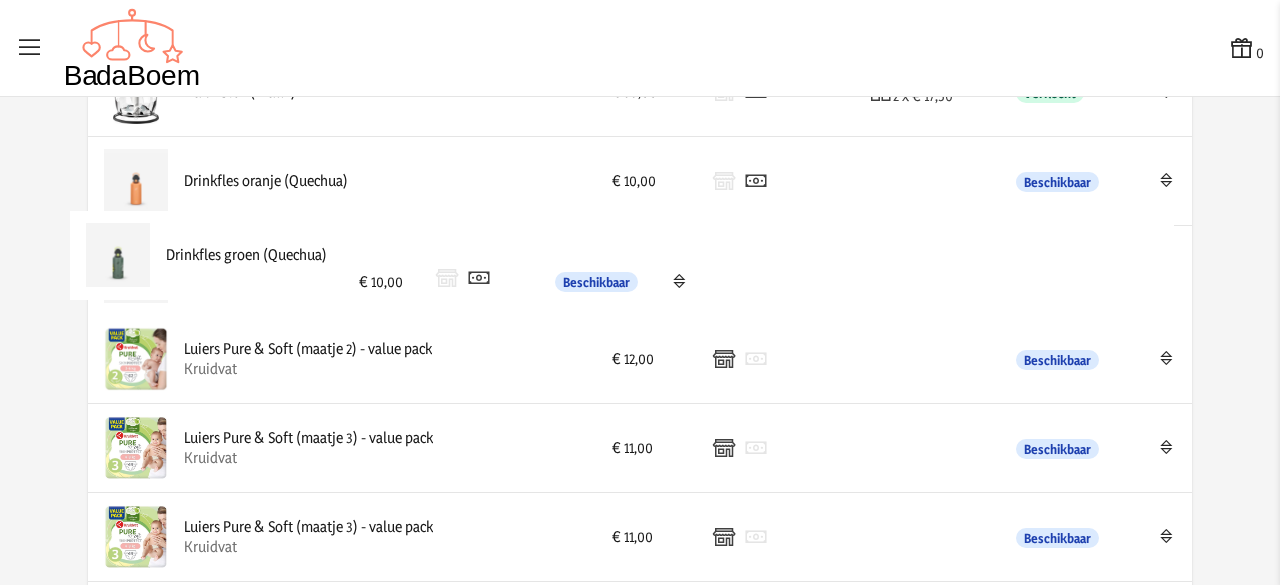drag, startPoint x: 1155, startPoint y: 532, endPoint x: 1145, endPoint y: 260, distance: 272.18375 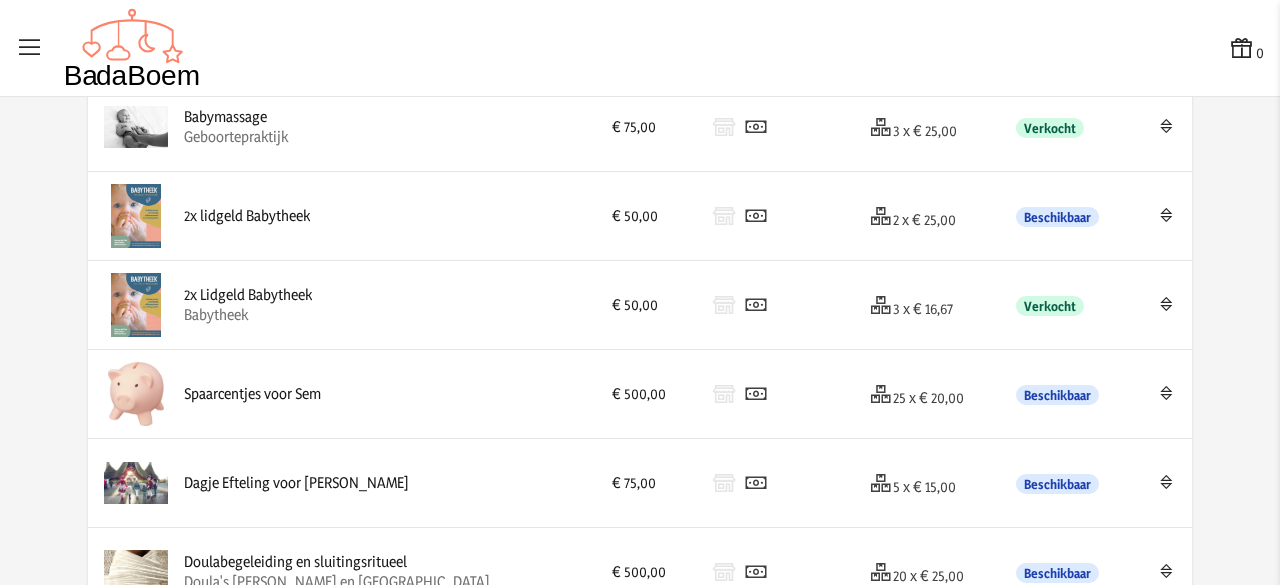 scroll, scrollTop: 0, scrollLeft: 0, axis: both 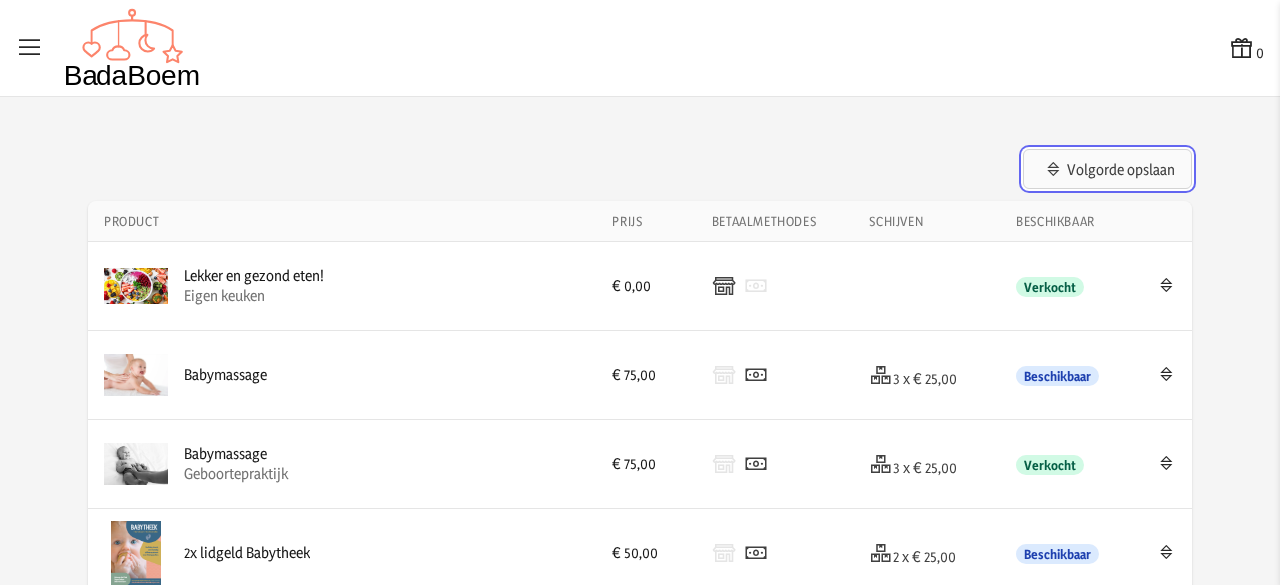 click on "Volgorde opslaan" 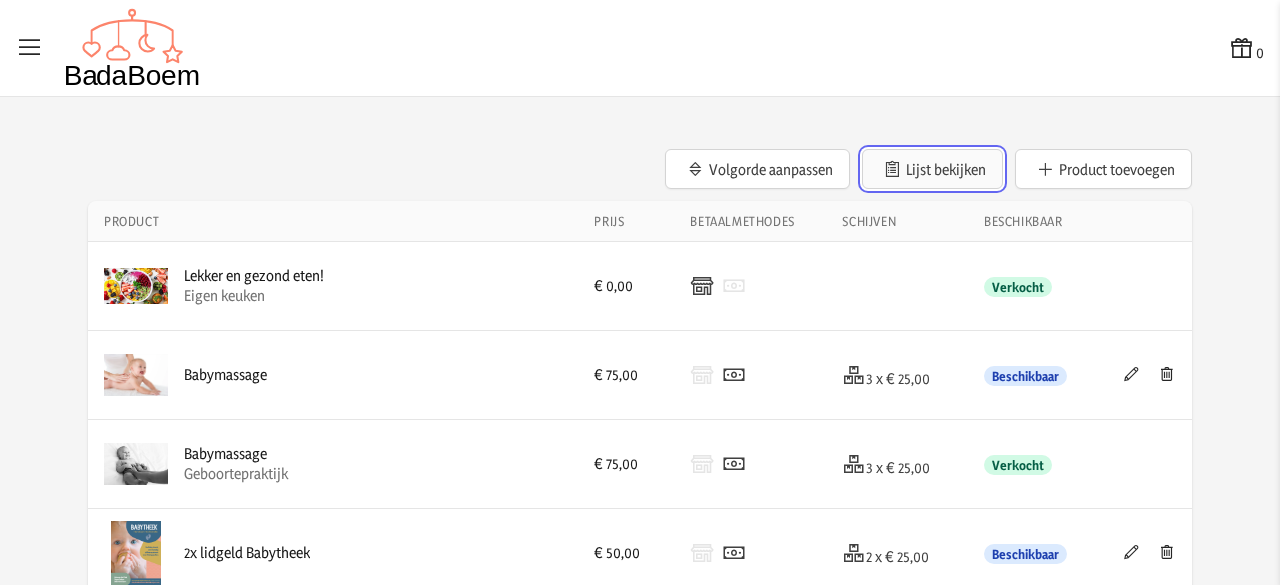 click on "Lijst bekijken" 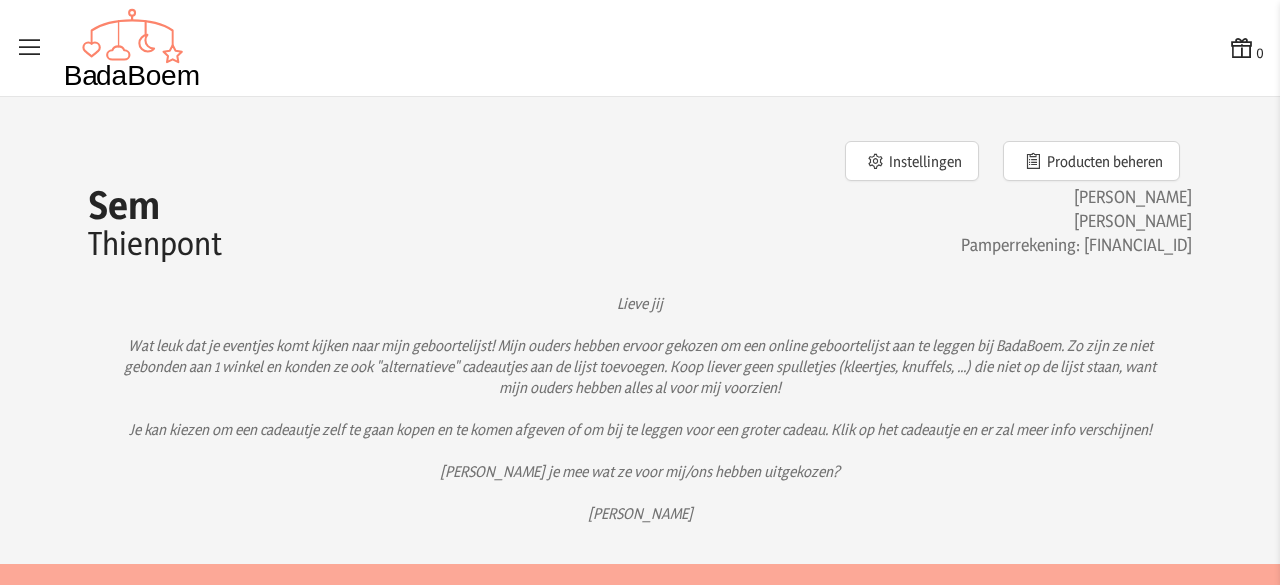 click on "Instellingen   Producten beheren  Sem [PERSON_NAME] [PERSON_NAME] Pamperrekening: [FINANCIAL_ID] Lieve jij
Wat leuk dat je eventjes komt kijken naar mijn geboortelijst! Mijn ouders hebben ervoor gekozen om een online geboortelijst aan te leggen bij BadaBoem. Zo zijn ze niet gebonden aan 1 winkel en konden ze ook "alternatieve" cadeautjes aan de lijst toevoegen. Koop liever geen spulletjes (kleertjes, knuffels, ...) die niet op de lijst staan, want mijn ouders hebben alles al voor mij voorzien!
Je kan kiezen om een cadeautje zelf te gaan kopen en te komen afgeven of om bij te leggen voor een groter cadeau. Klik op het cadeautje en er zal meer info verschijnen!
[PERSON_NAME] je mee wat ze voor mij/ons hebben uitgekozen?
Groetjes,
Sem  Op [DOMAIN_NAME] creëer je in 1-2-3 een gratis online geboortelijst. Je combineert er cadeautjes uit alle (web)winkels ter wereld en je kan er zelfs leuke tweedehandsjes toevoegen!  Geboortelijsten Zoek een geboortelijst [PERSON_NAME] zelf een geboortelijst  [DOMAIN_NAME]  Contact | |" 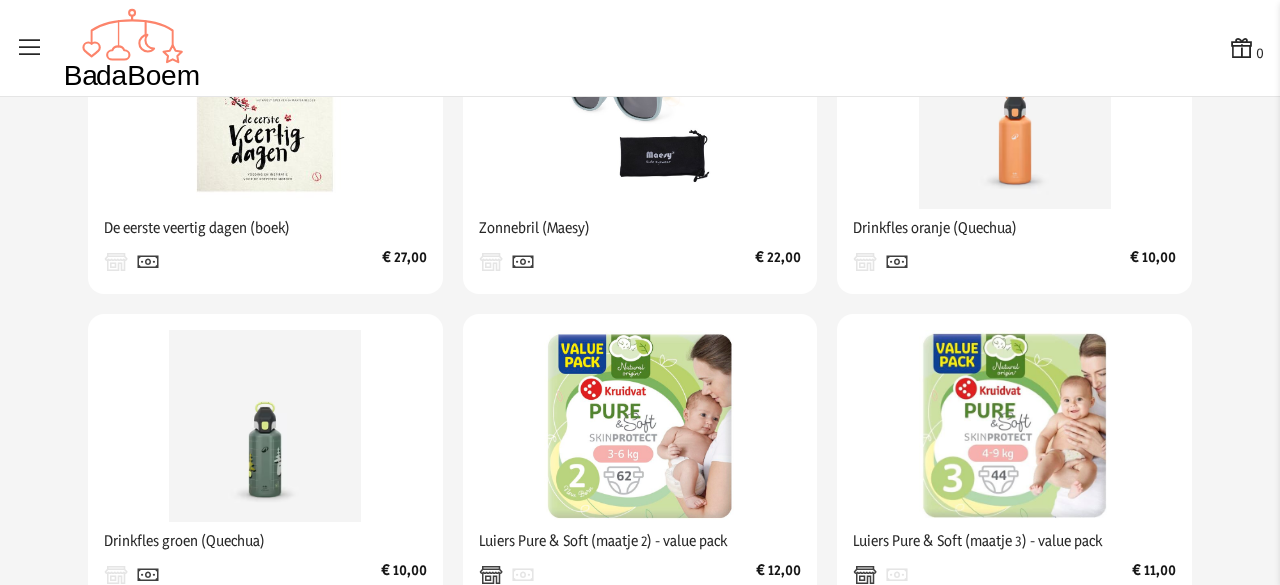scroll, scrollTop: 1565, scrollLeft: 0, axis: vertical 